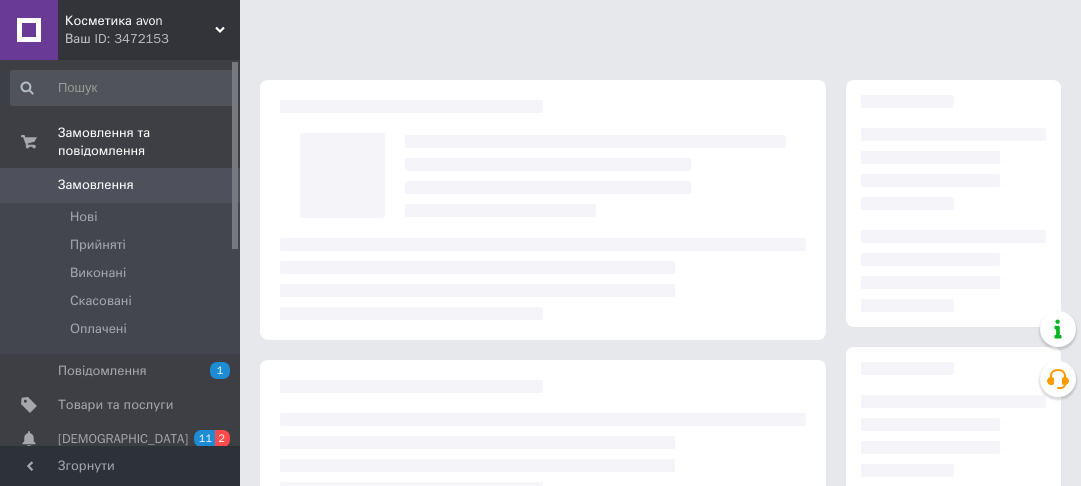 scroll, scrollTop: 0, scrollLeft: 0, axis: both 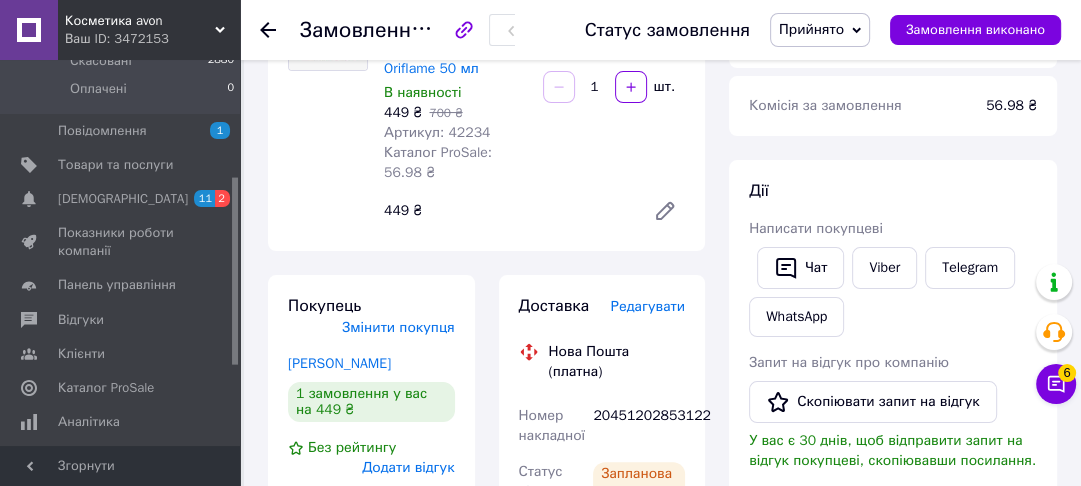 drag, startPoint x: 651, startPoint y: 305, endPoint x: 736, endPoint y: 313, distance: 85.37564 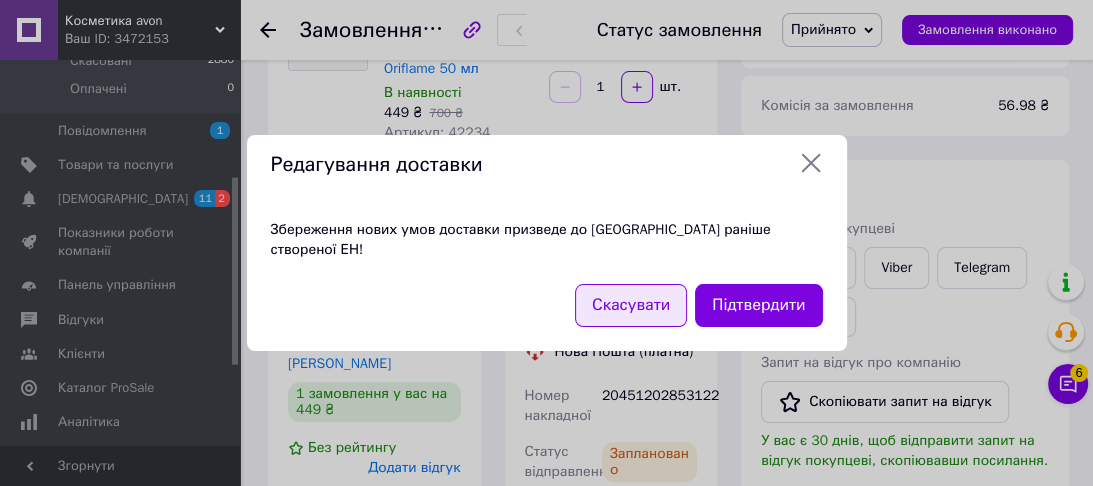 click on "Скасувати" at bounding box center [631, 305] 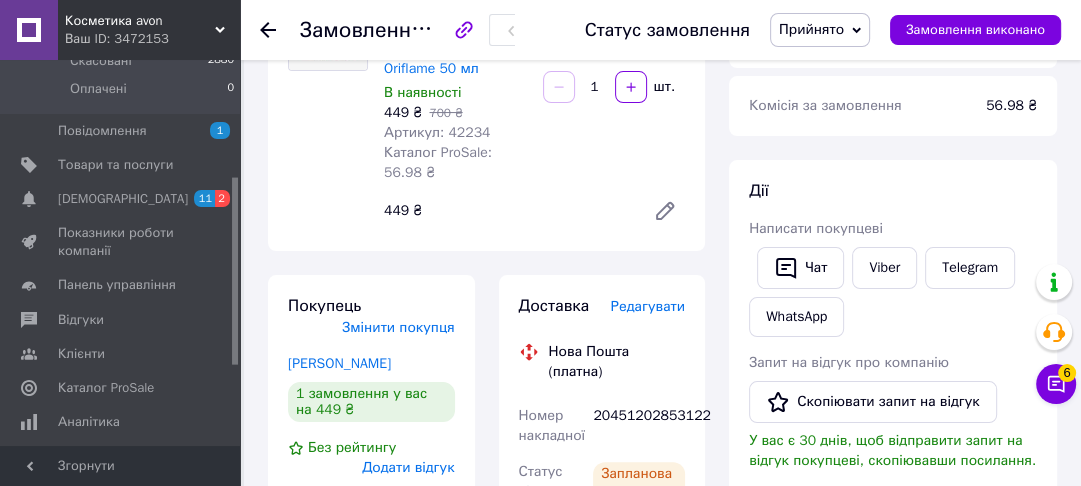 click on "Редагувати" at bounding box center [648, 306] 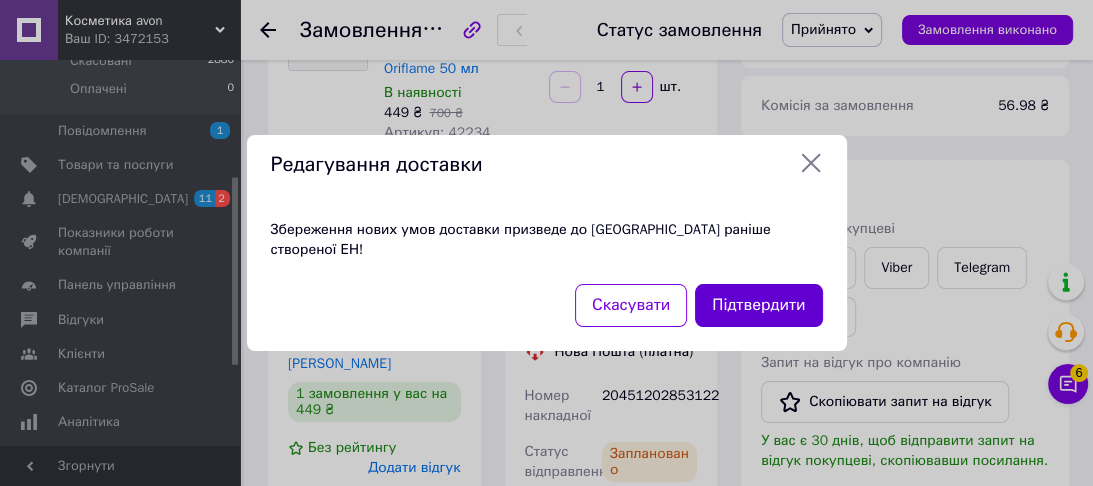 click on "Підтвердити" at bounding box center [758, 305] 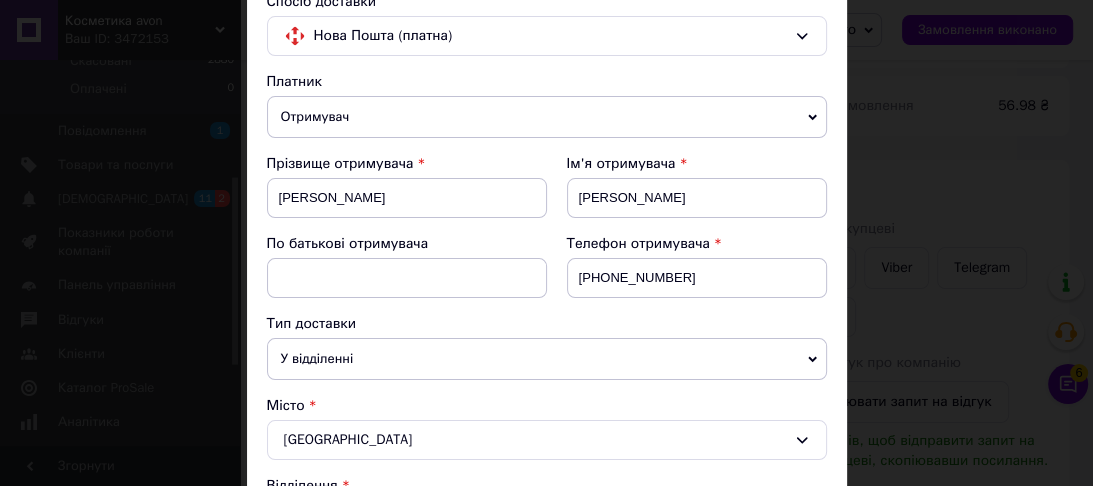 scroll, scrollTop: 0, scrollLeft: 0, axis: both 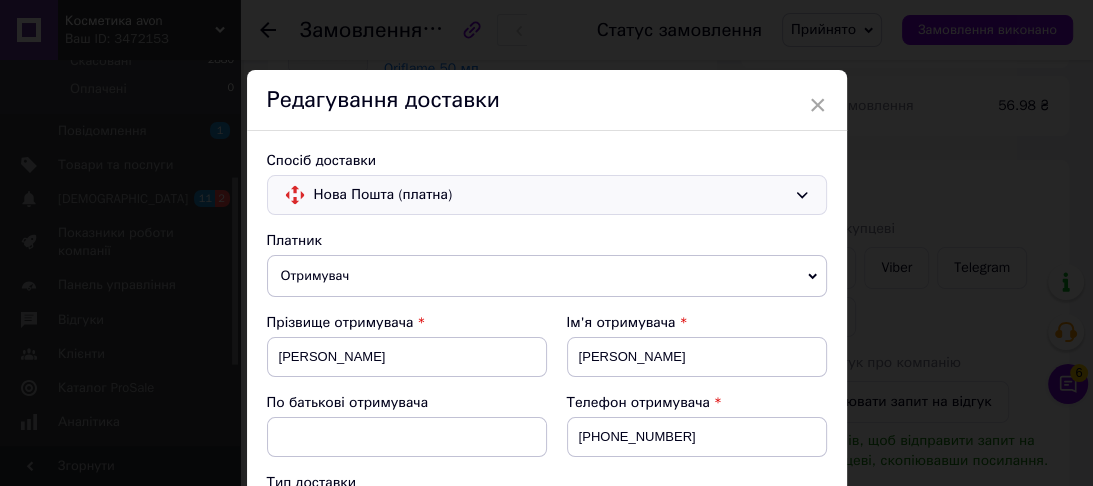 click 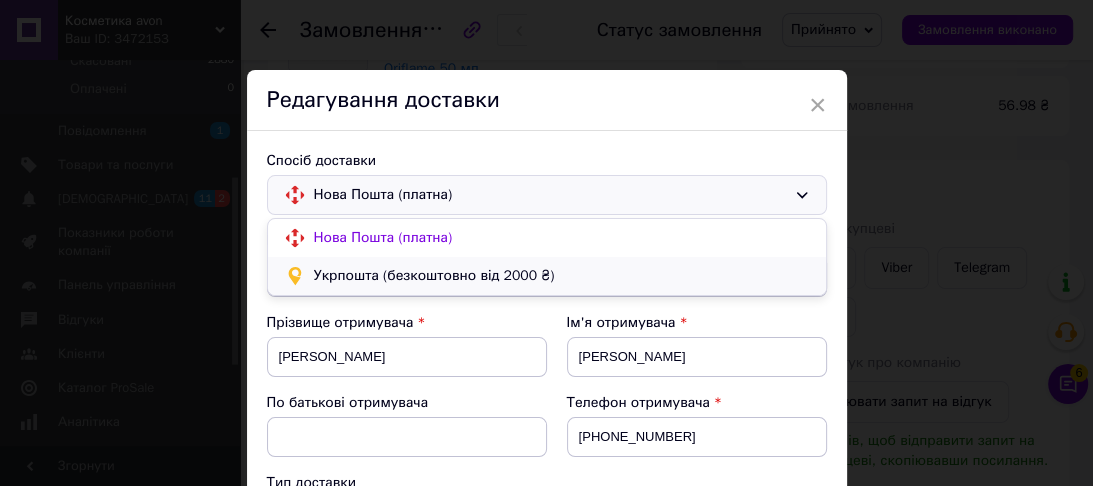 click on "Укрпошта (безкоштовно від 2000 ₴)" at bounding box center (562, 276) 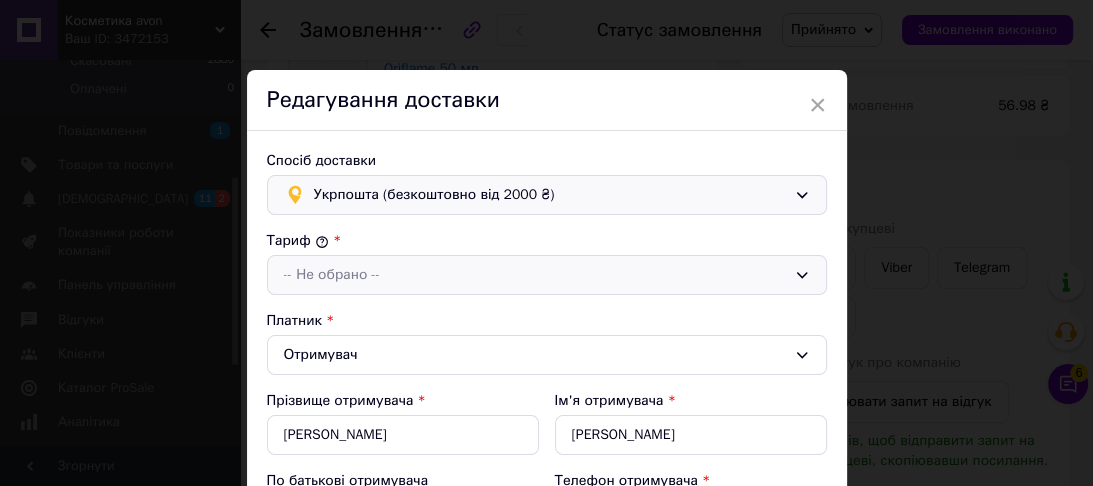 type on "449" 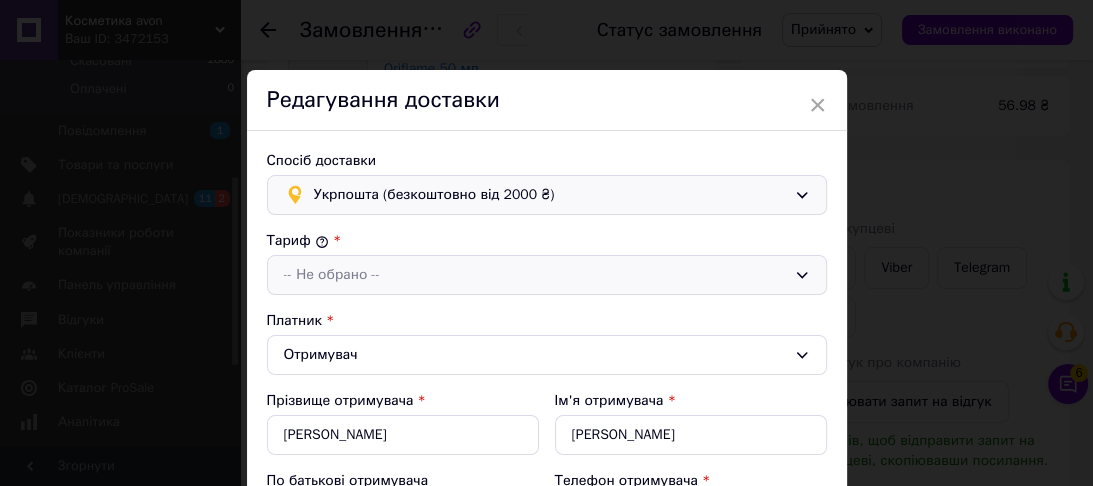 click on "-- Не обрано --" at bounding box center (535, 275) 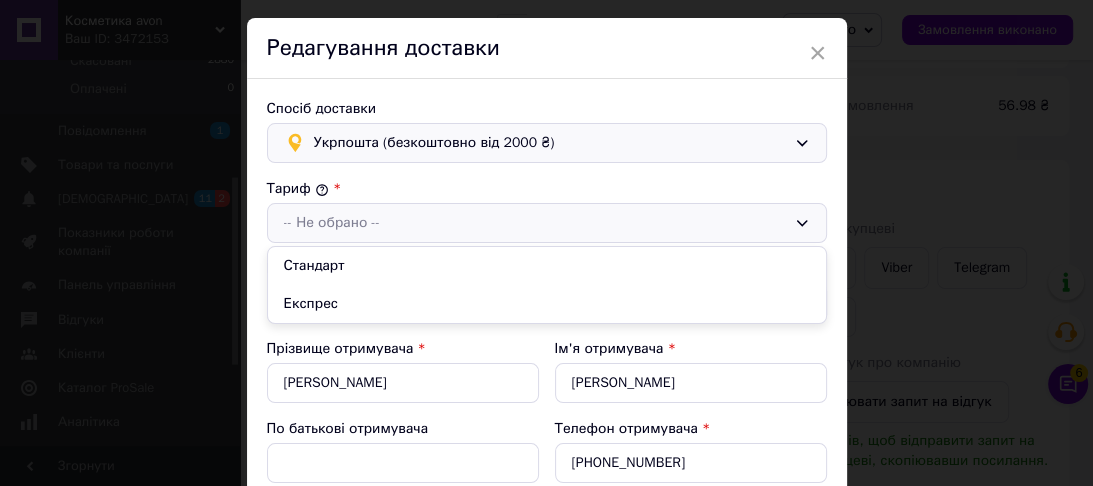 scroll, scrollTop: 160, scrollLeft: 0, axis: vertical 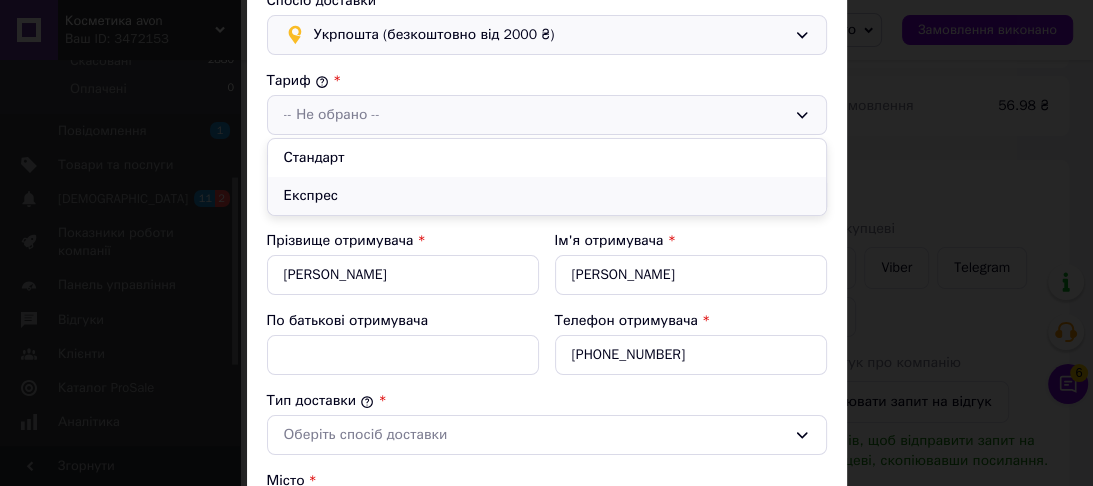 click on "Експрес" at bounding box center (547, 196) 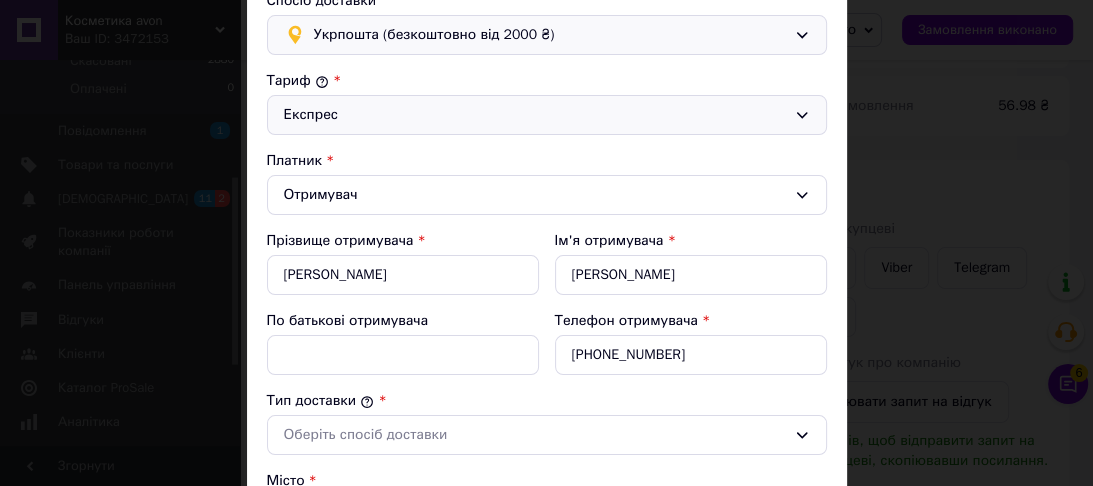 click on "Експрес" at bounding box center [535, 115] 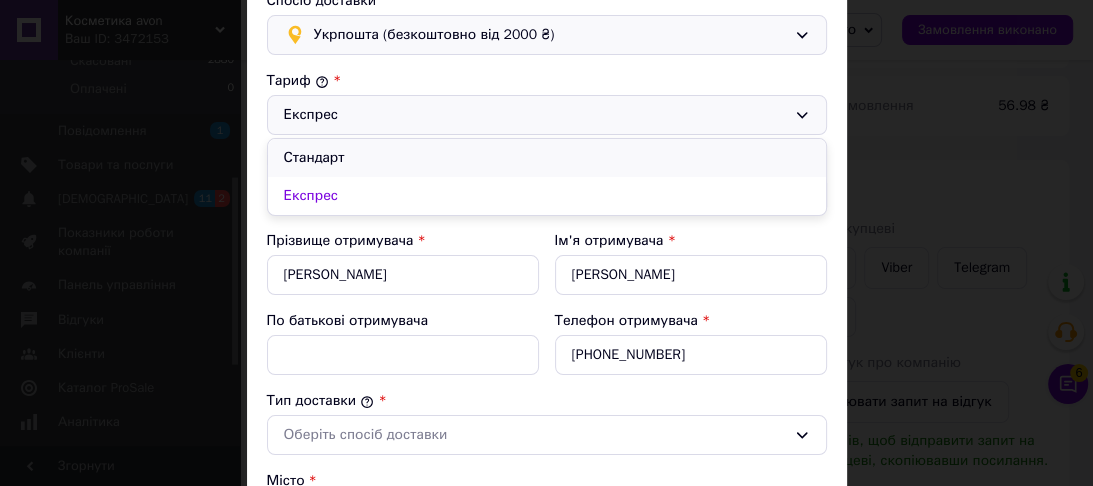 click on "Стандарт" at bounding box center (547, 158) 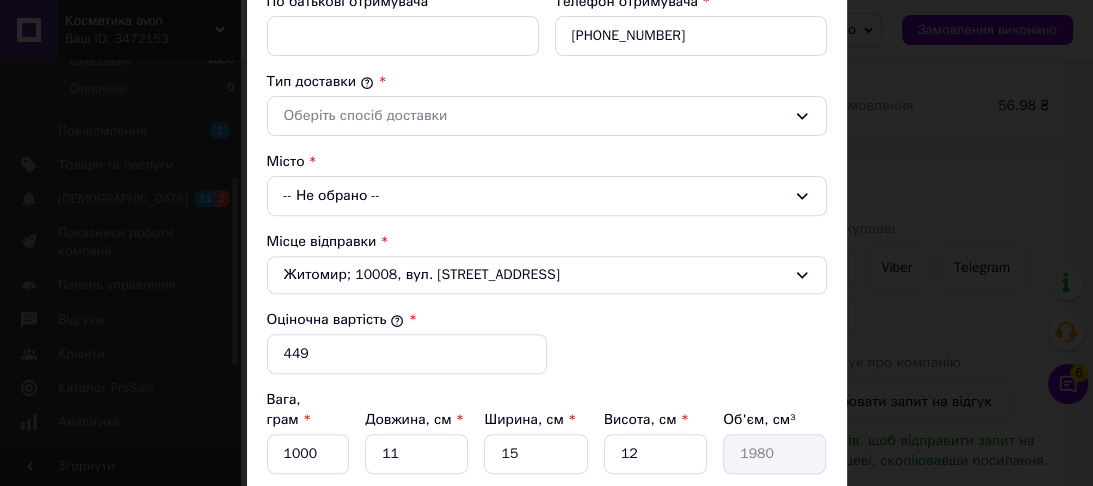 scroll, scrollTop: 480, scrollLeft: 0, axis: vertical 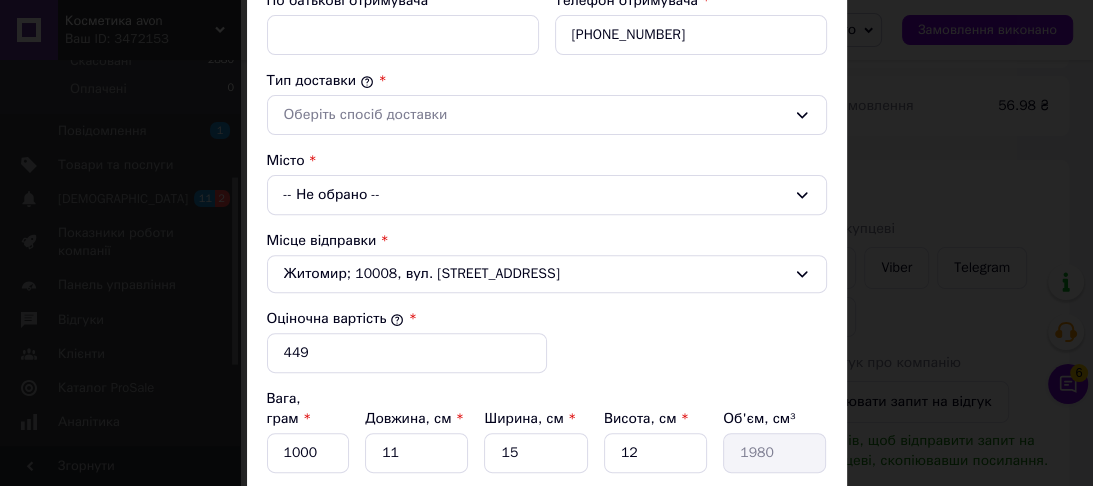 click on "-- Не обрано --" at bounding box center (547, 195) 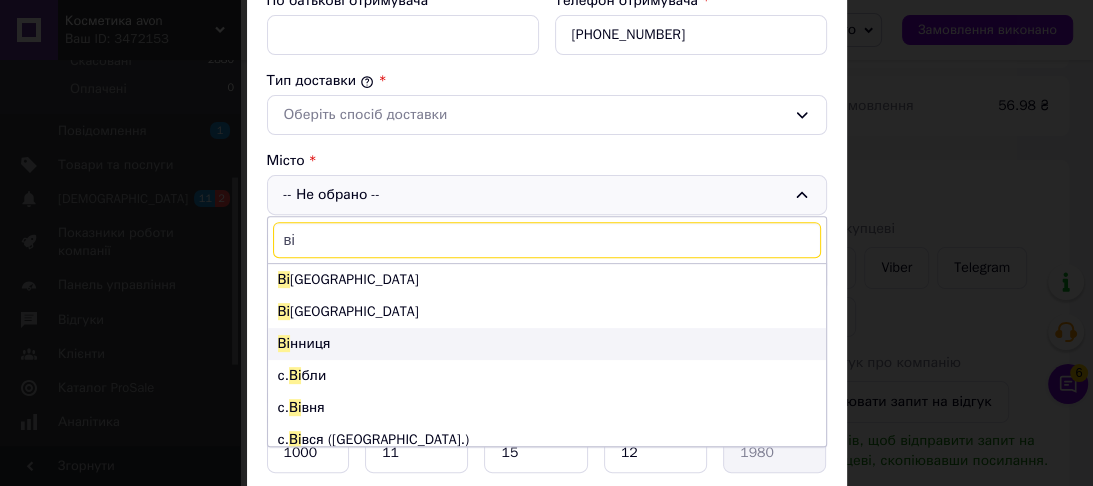 type on "ві" 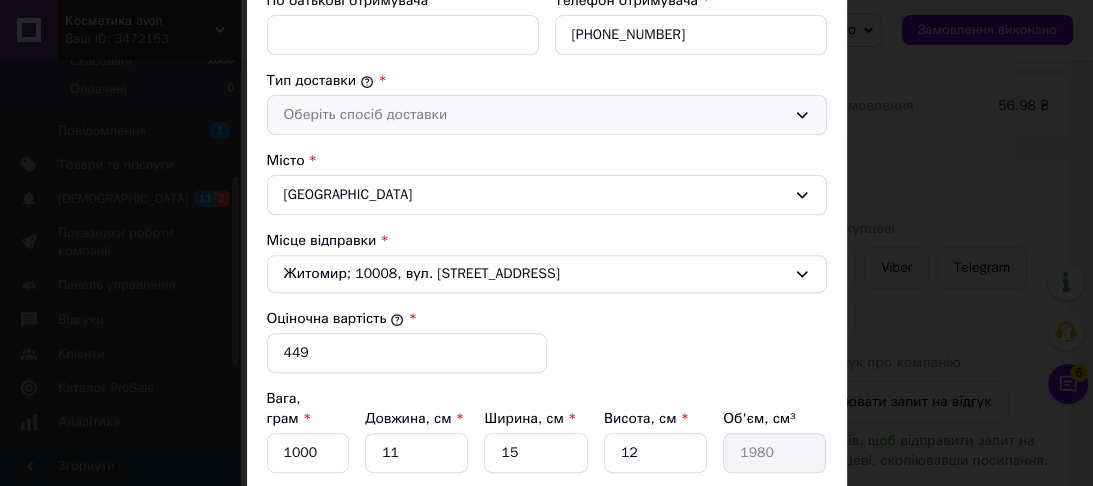 click on "Оберіть спосіб доставки" at bounding box center (535, 115) 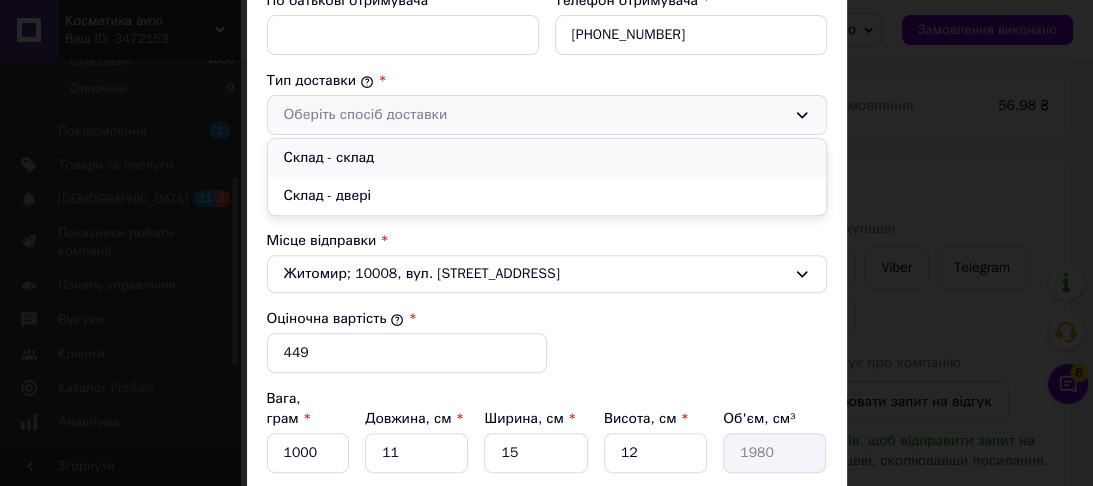click on "Склад - склад" at bounding box center (547, 158) 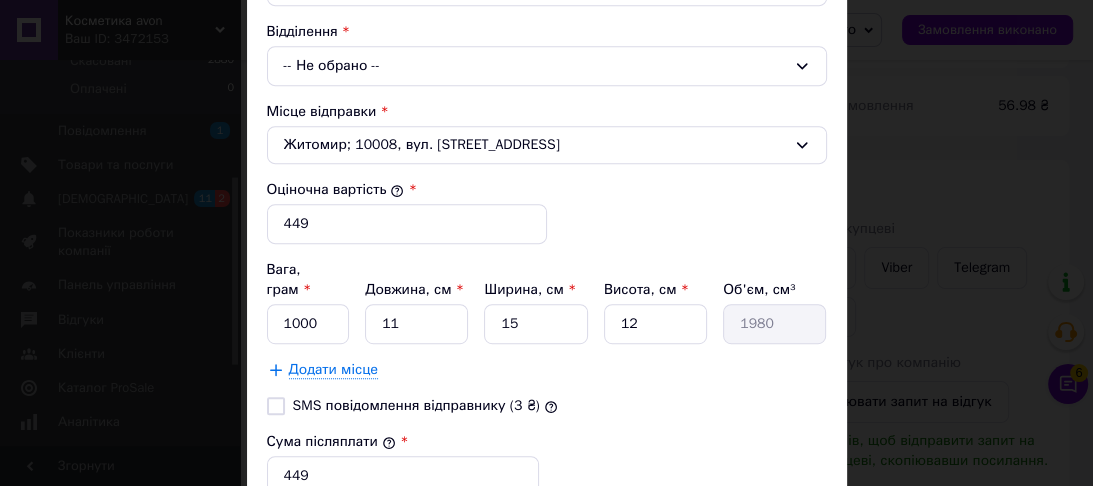 scroll, scrollTop: 720, scrollLeft: 0, axis: vertical 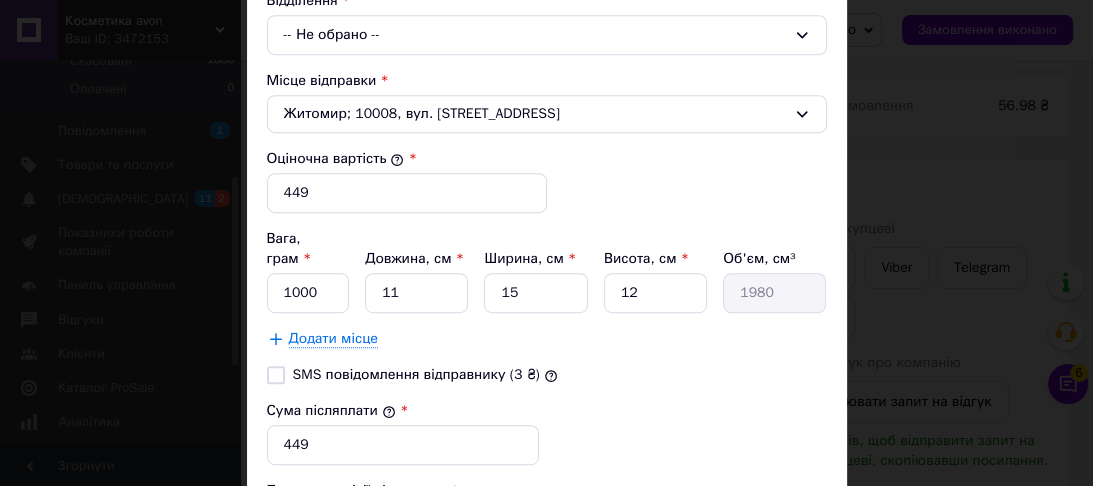 click on "-- Не обрано --" at bounding box center (547, 35) 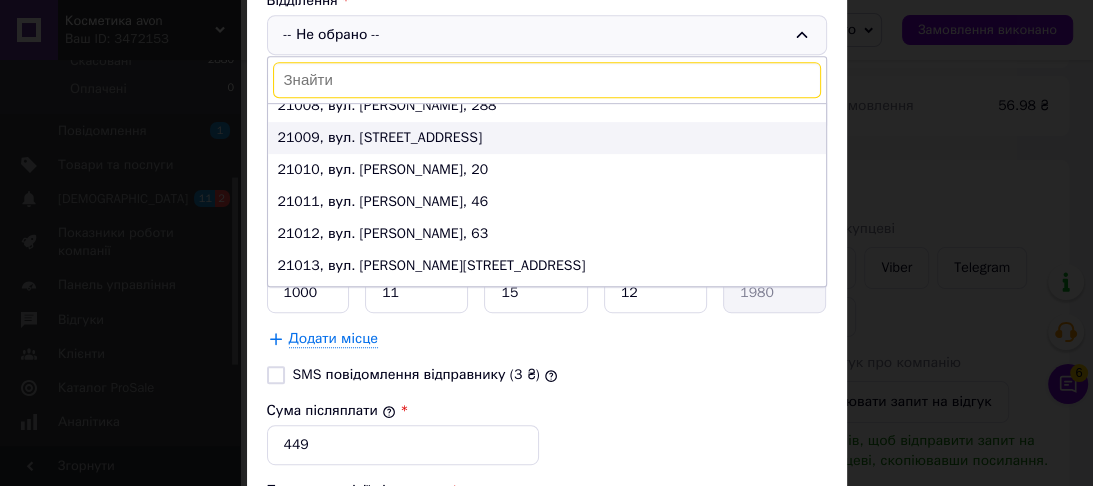 scroll, scrollTop: 240, scrollLeft: 0, axis: vertical 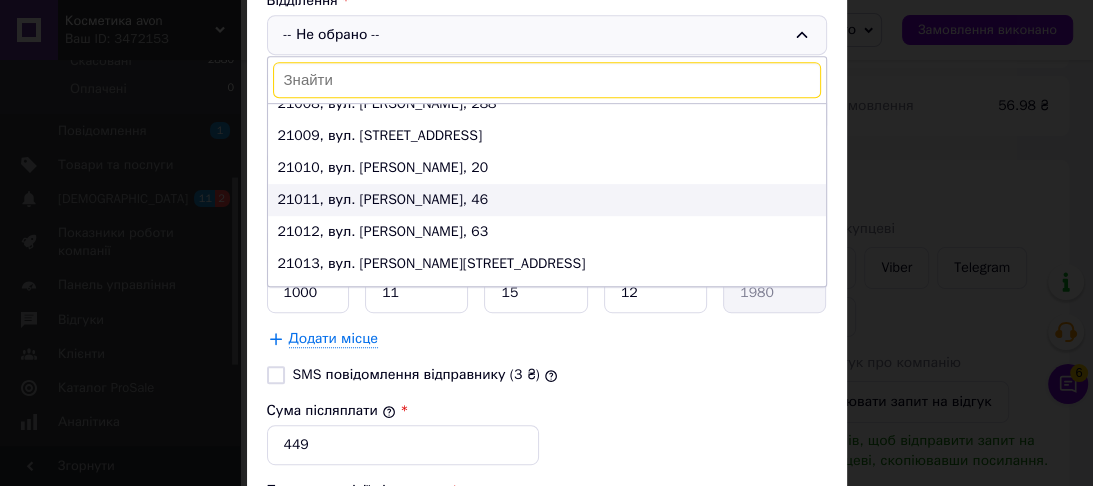 click on "21011, вул. [PERSON_NAME], 46" at bounding box center (547, 200) 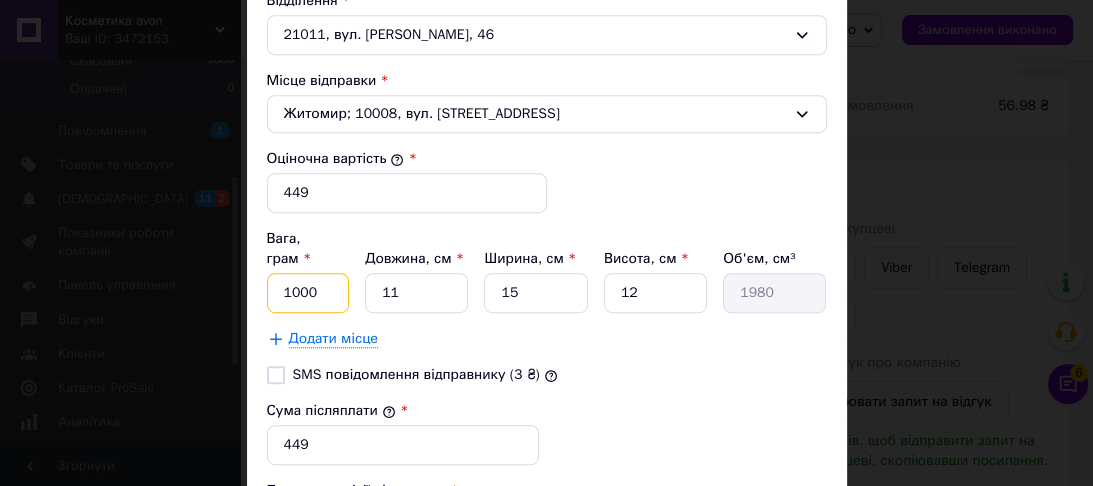 click on "1000" at bounding box center (308, 293) 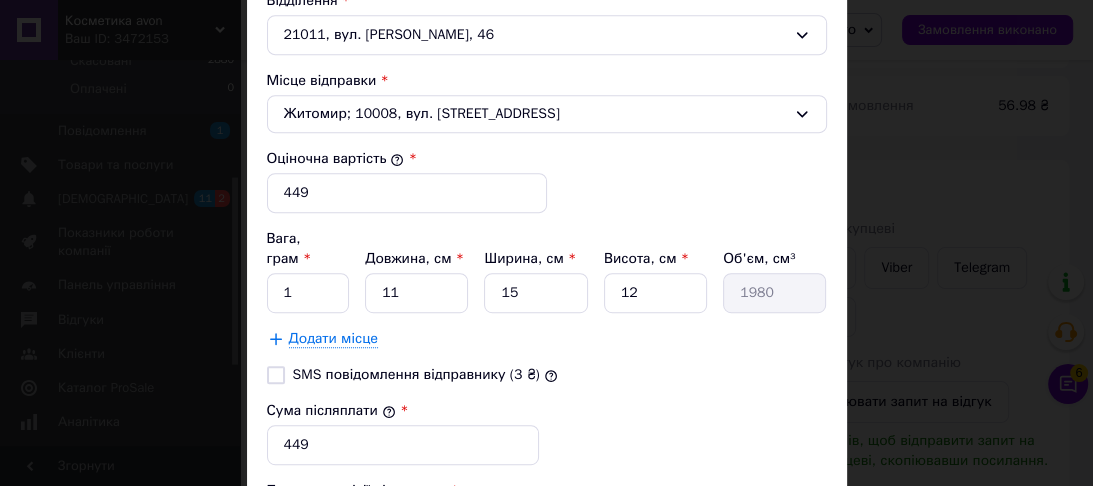 click on "Сума післяплати     * 449" at bounding box center (547, 433) 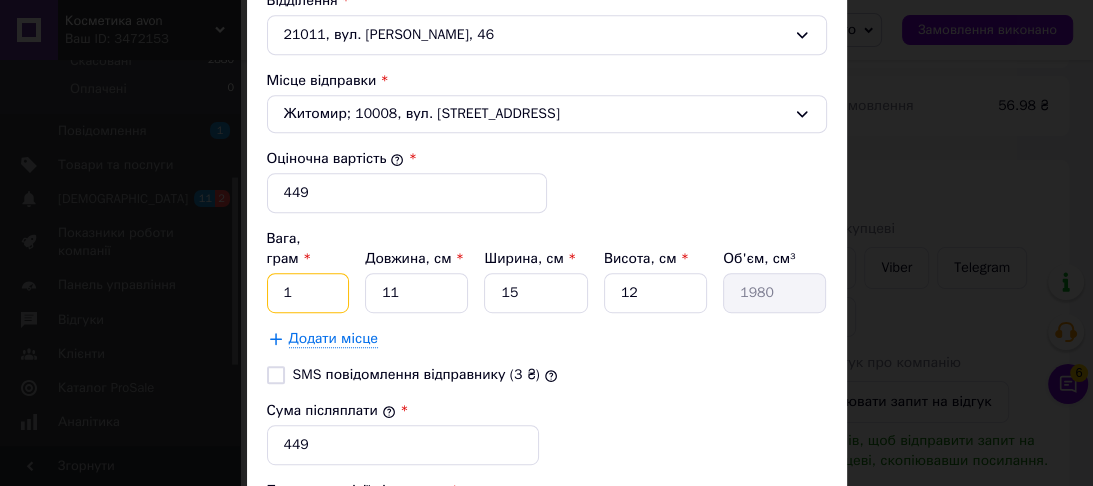 click on "1" at bounding box center (308, 293) 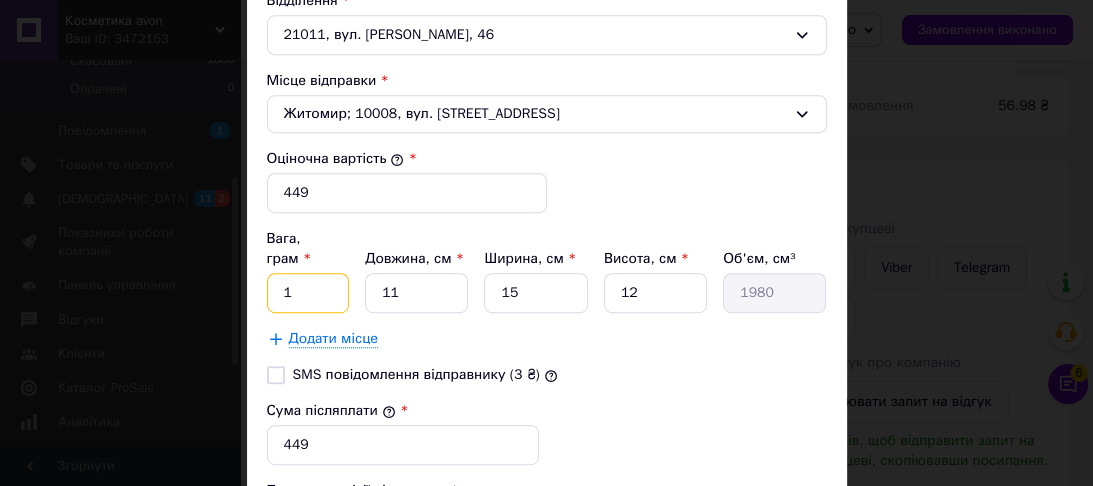 type on "100" 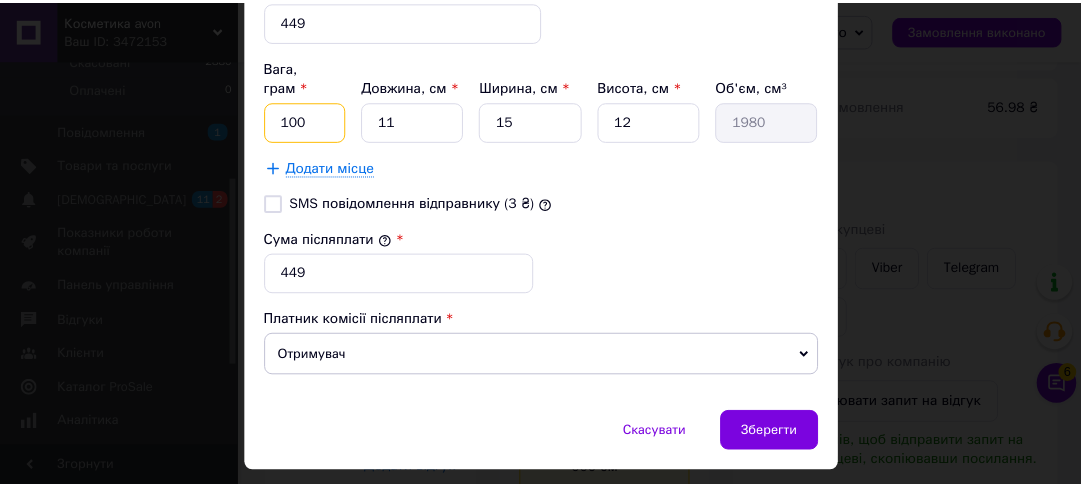 scroll, scrollTop: 921, scrollLeft: 0, axis: vertical 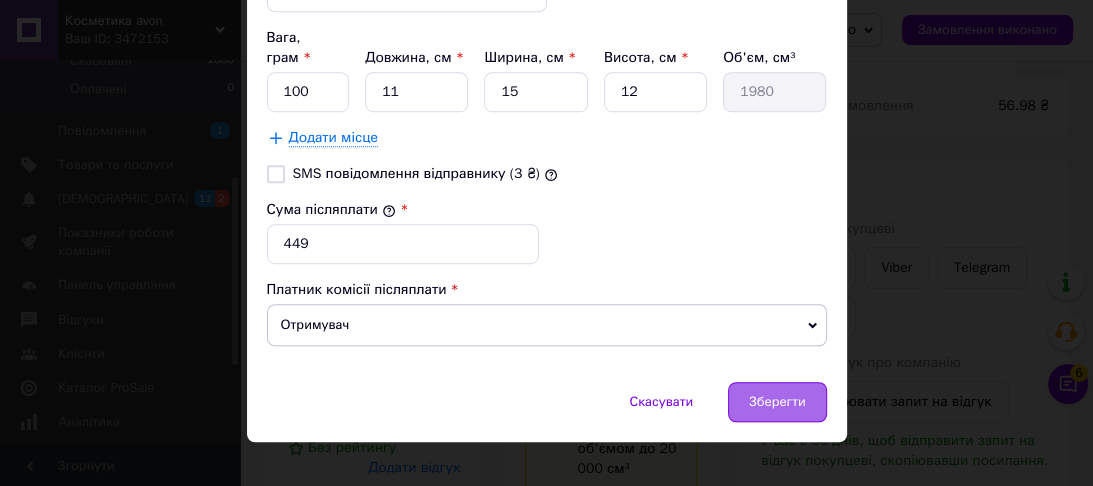 click on "Зберегти" at bounding box center (777, 402) 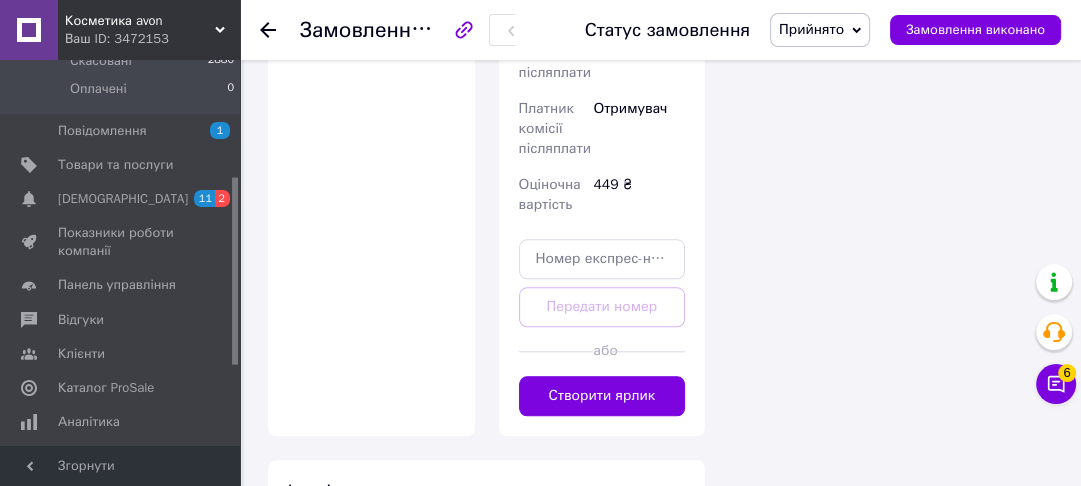 scroll, scrollTop: 1360, scrollLeft: 0, axis: vertical 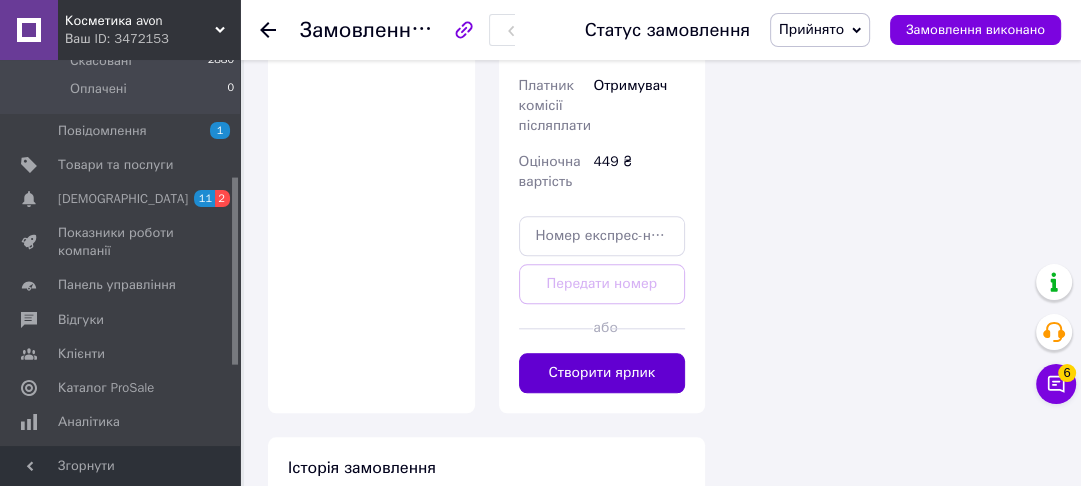 click on "Створити ярлик" at bounding box center (602, 373) 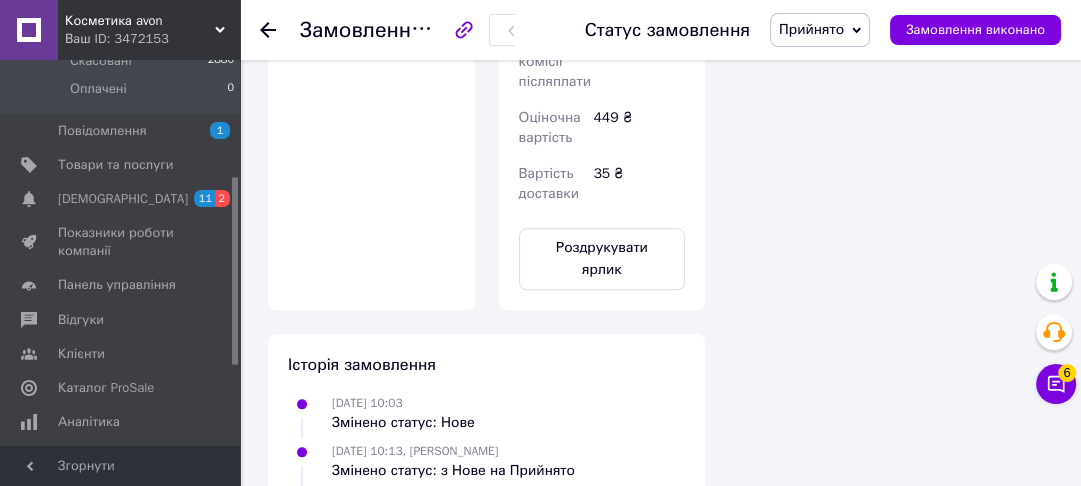 scroll, scrollTop: 1520, scrollLeft: 0, axis: vertical 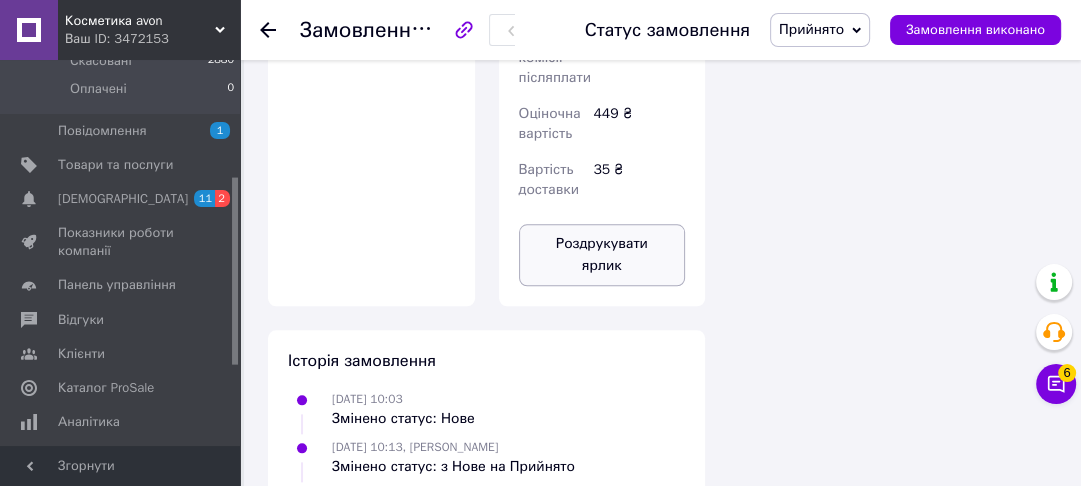 click on "Роздрукувати ярлик" at bounding box center [602, 255] 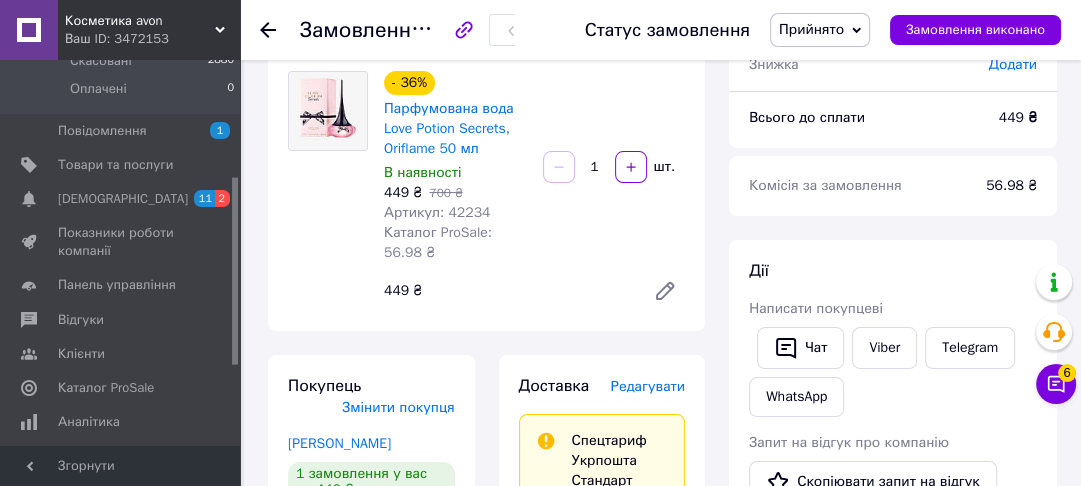 scroll, scrollTop: 0, scrollLeft: 0, axis: both 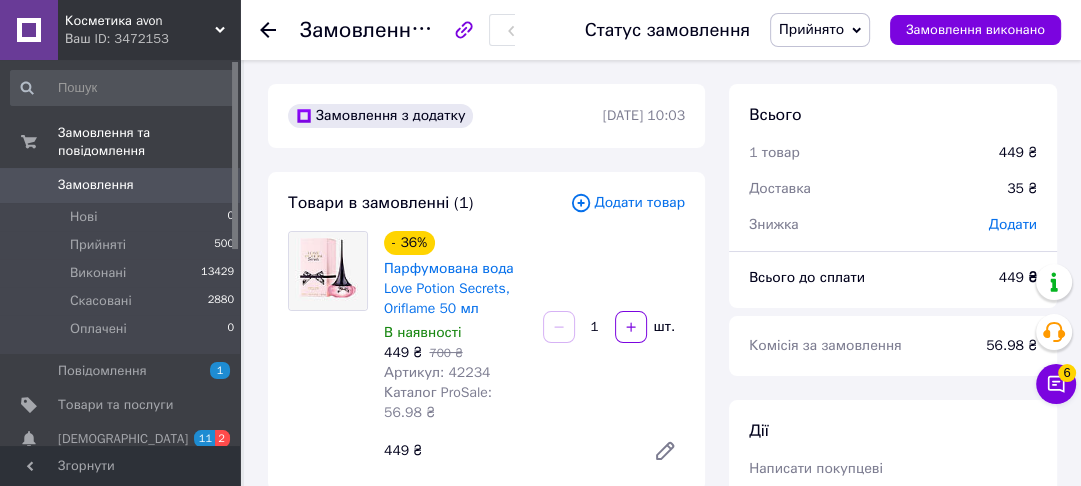 click on "Замовлення" at bounding box center (96, 185) 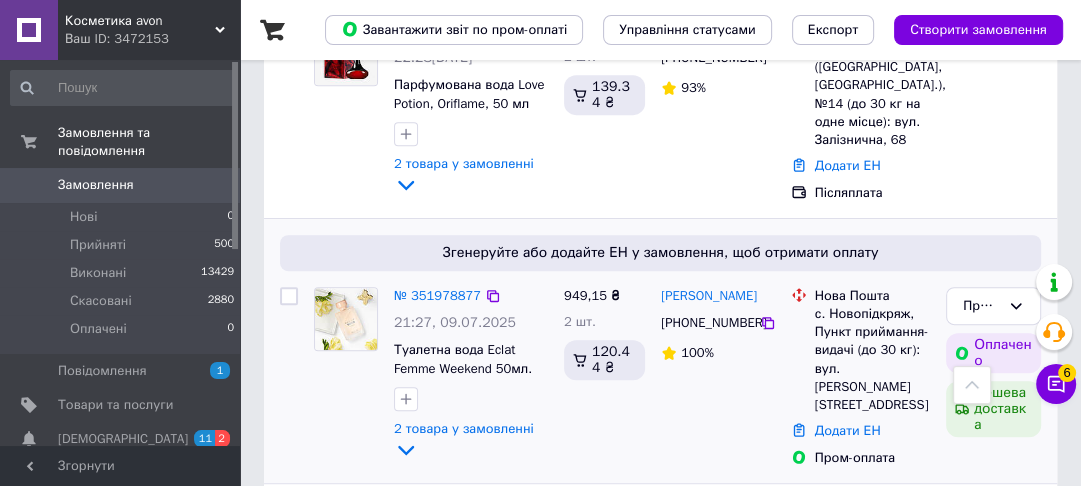 scroll, scrollTop: 640, scrollLeft: 0, axis: vertical 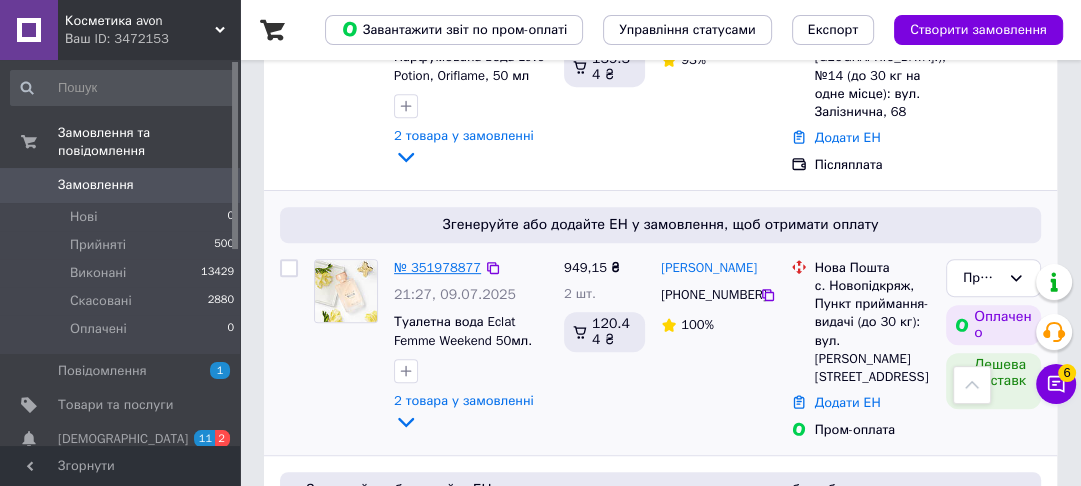 click on "№ 351978877" at bounding box center (437, 267) 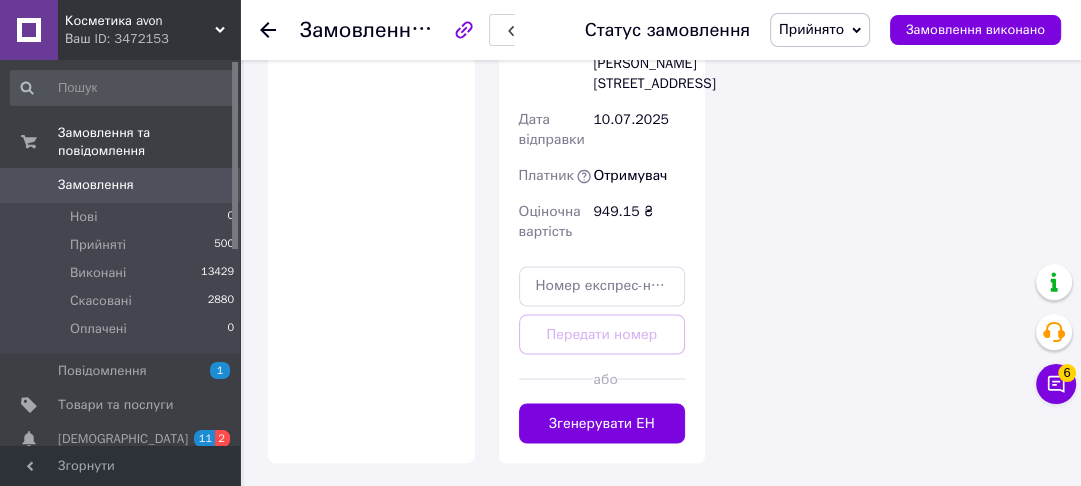scroll, scrollTop: 2480, scrollLeft: 0, axis: vertical 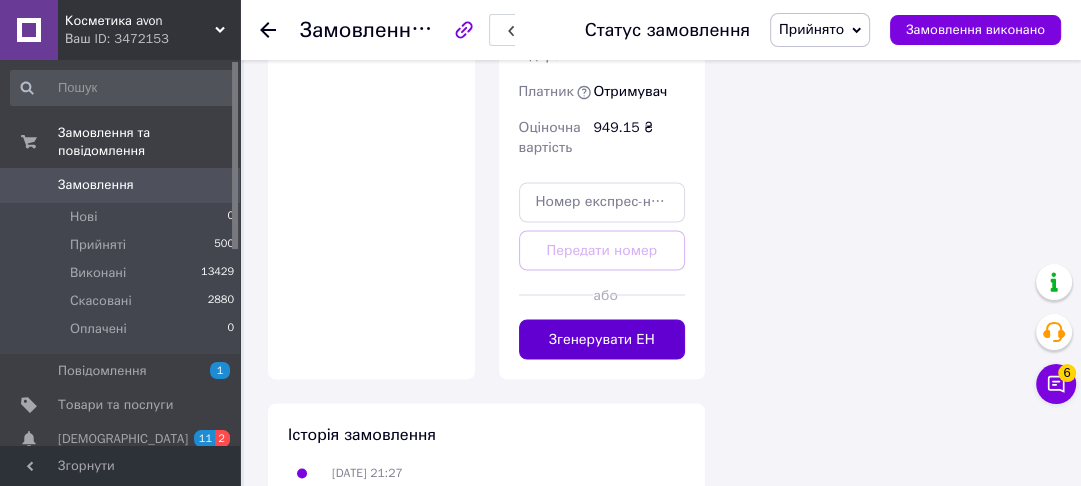 click on "Згенерувати ЕН" at bounding box center [602, 339] 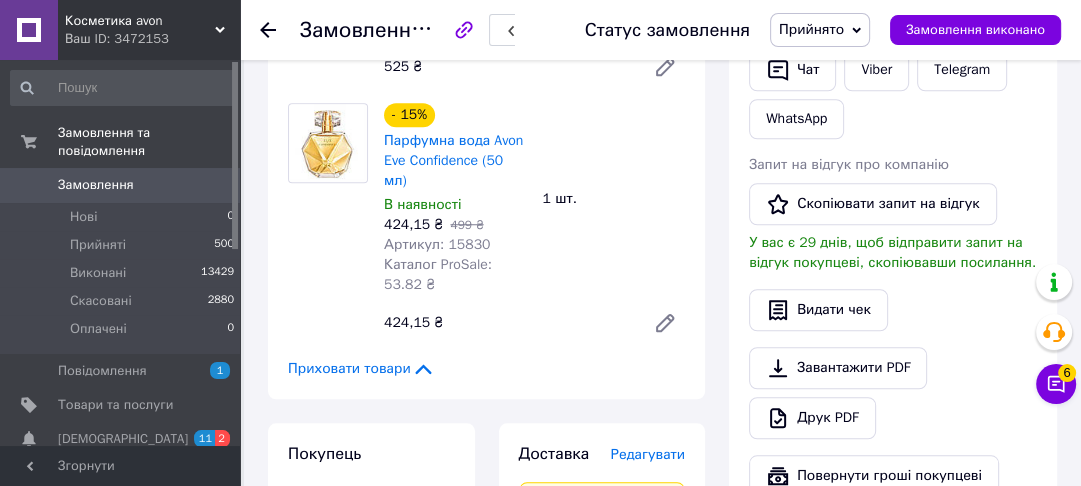 scroll, scrollTop: 1120, scrollLeft: 0, axis: vertical 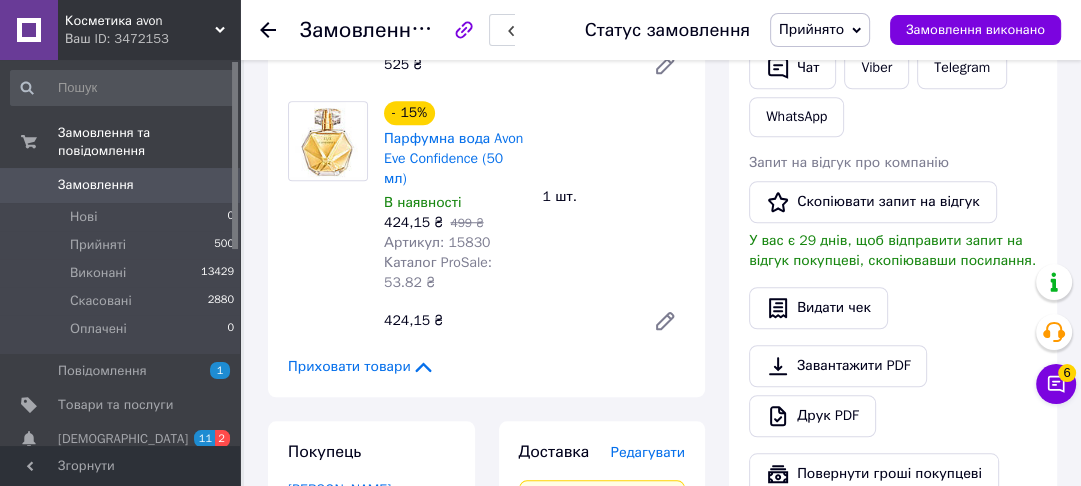 click on "Замовлення" at bounding box center (96, 185) 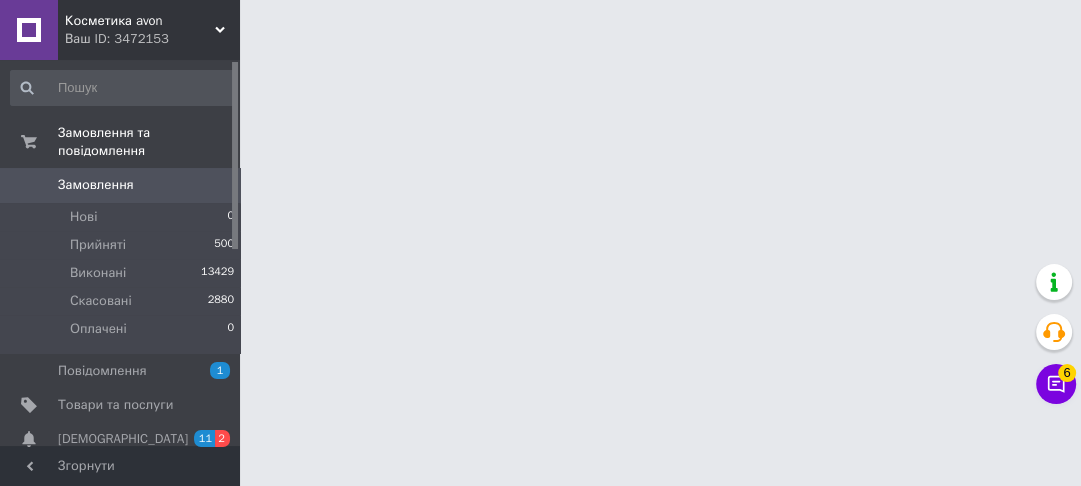 scroll, scrollTop: 0, scrollLeft: 0, axis: both 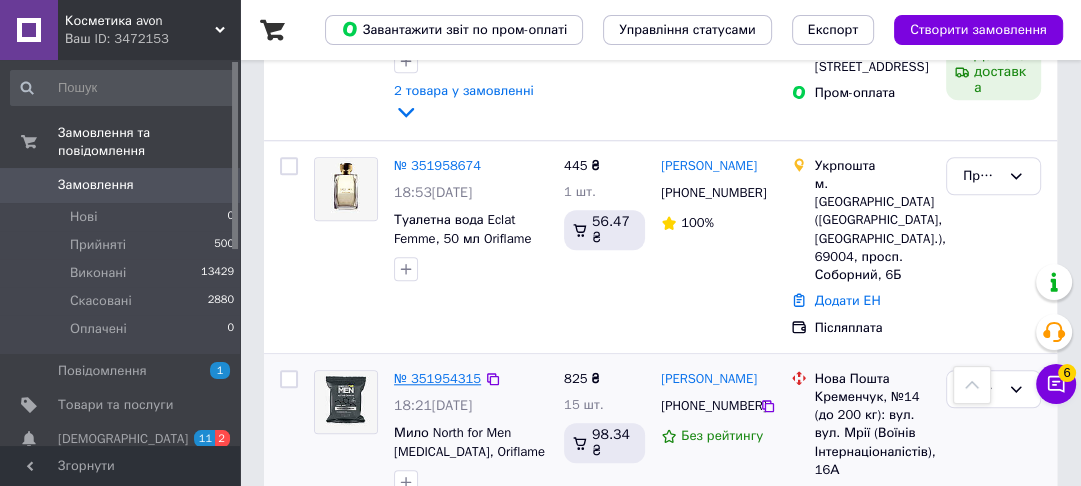click on "№ 351954315" at bounding box center (437, 378) 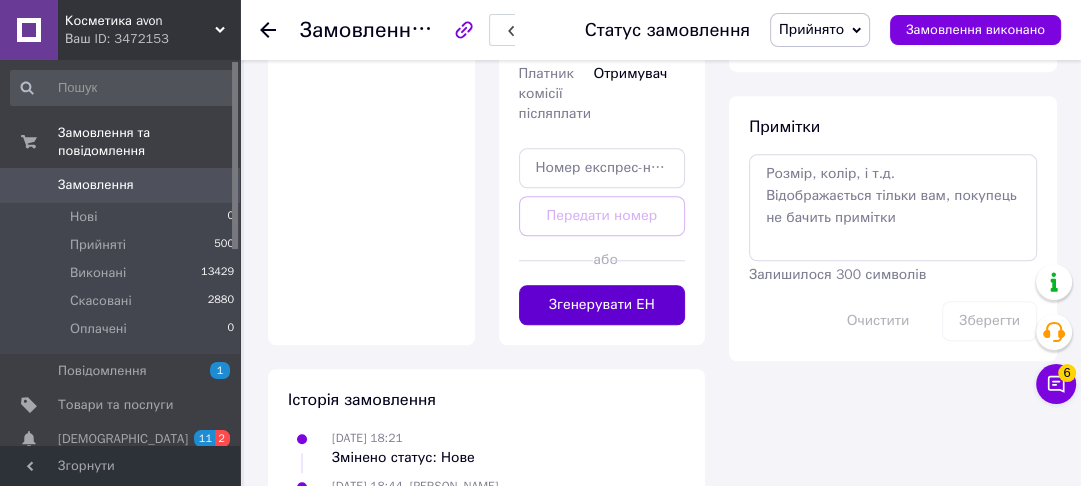 scroll, scrollTop: 1124, scrollLeft: 0, axis: vertical 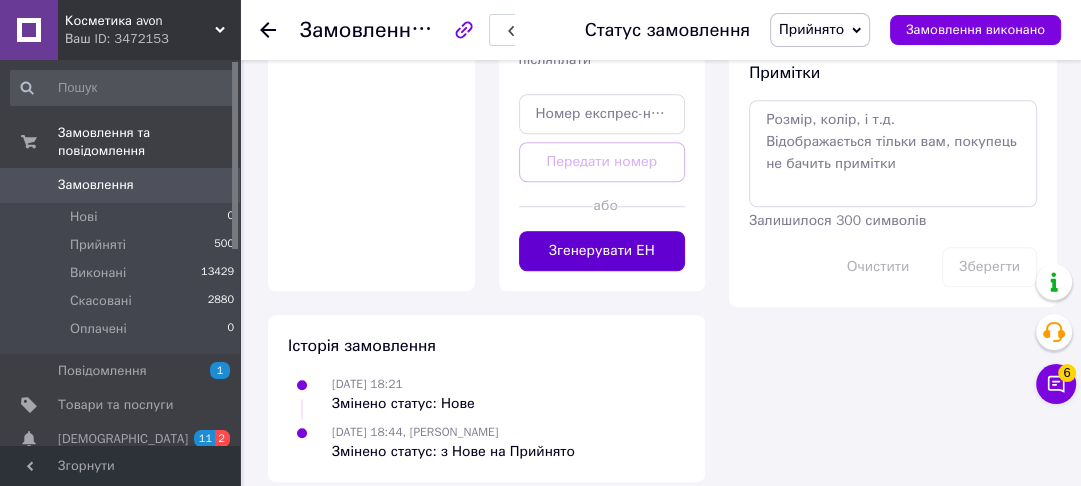 click on "Згенерувати ЕН" at bounding box center [602, 251] 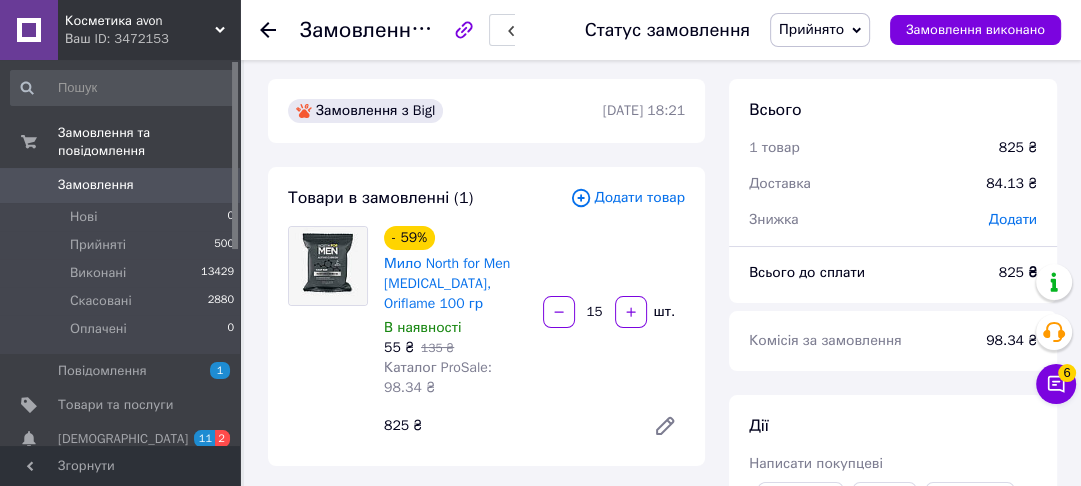 scroll, scrollTop: 0, scrollLeft: 0, axis: both 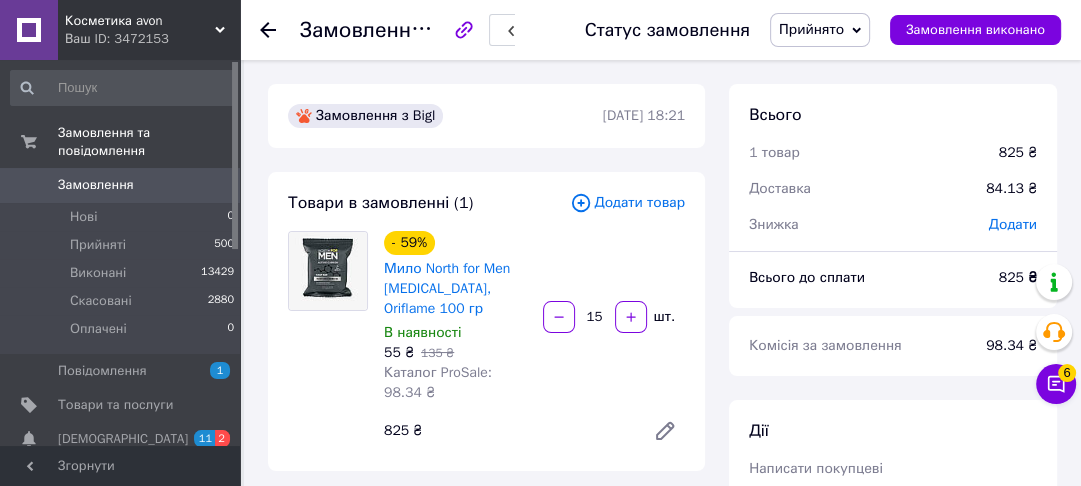 click on "0" at bounding box center [212, 185] 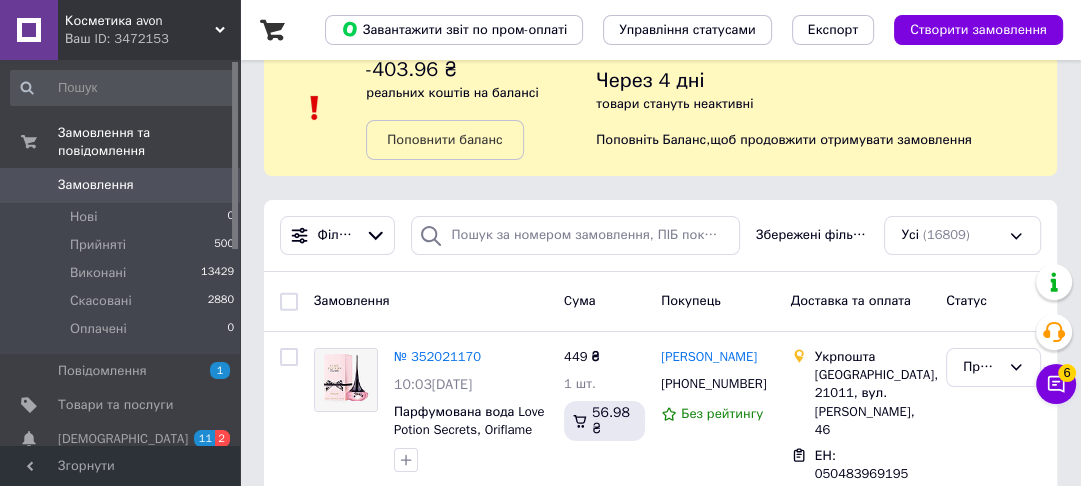 scroll, scrollTop: 80, scrollLeft: 0, axis: vertical 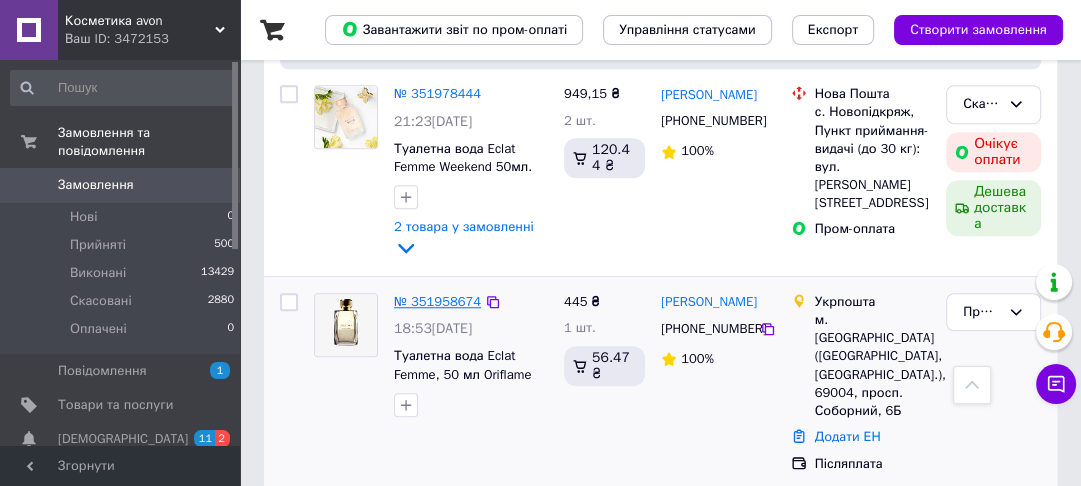 click on "№ 351958674" at bounding box center (437, 301) 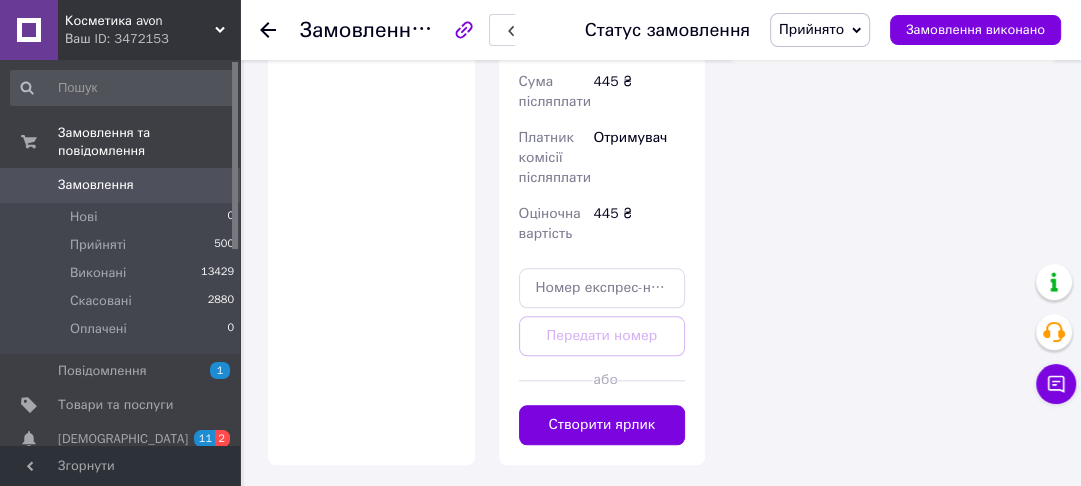 scroll, scrollTop: 1384, scrollLeft: 0, axis: vertical 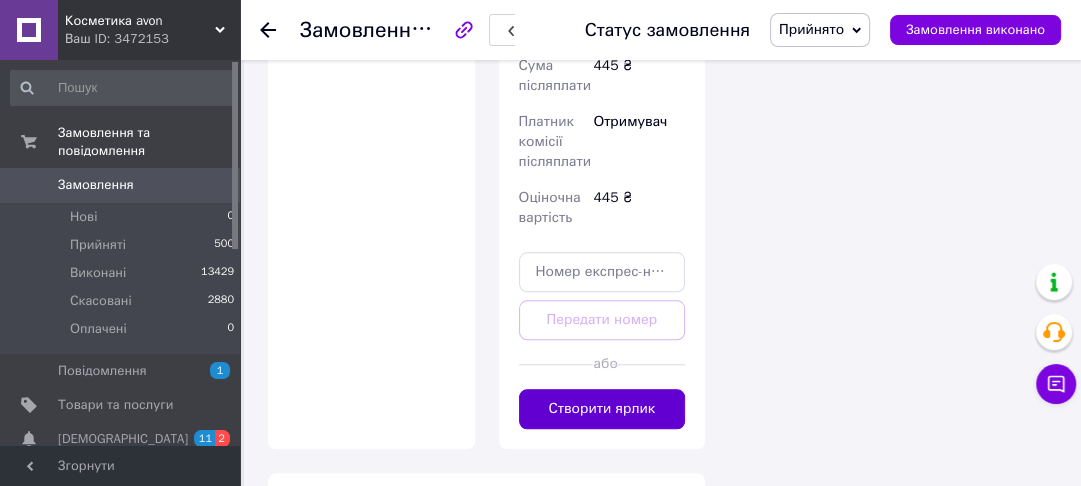 click on "Створити ярлик" at bounding box center [602, 409] 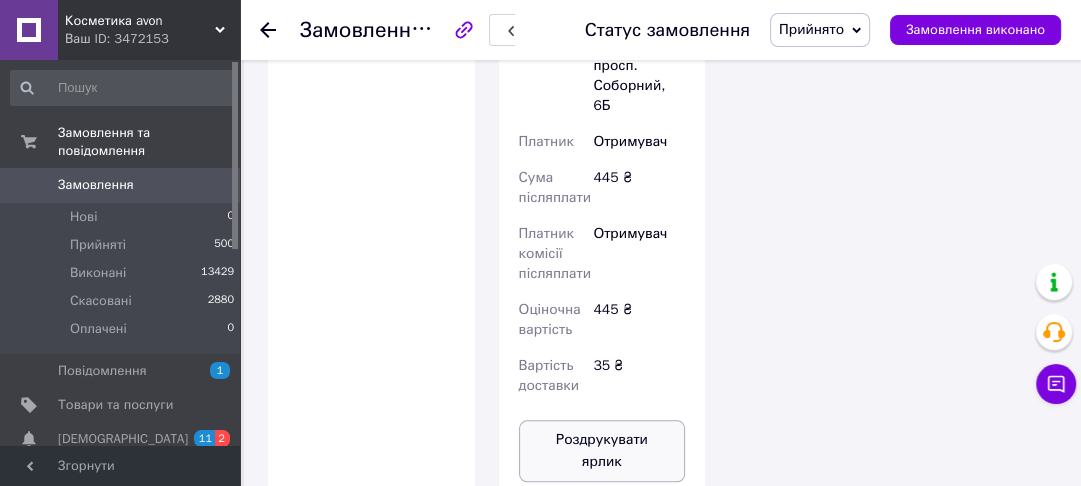 click on "Роздрукувати ярлик" at bounding box center [602, 451] 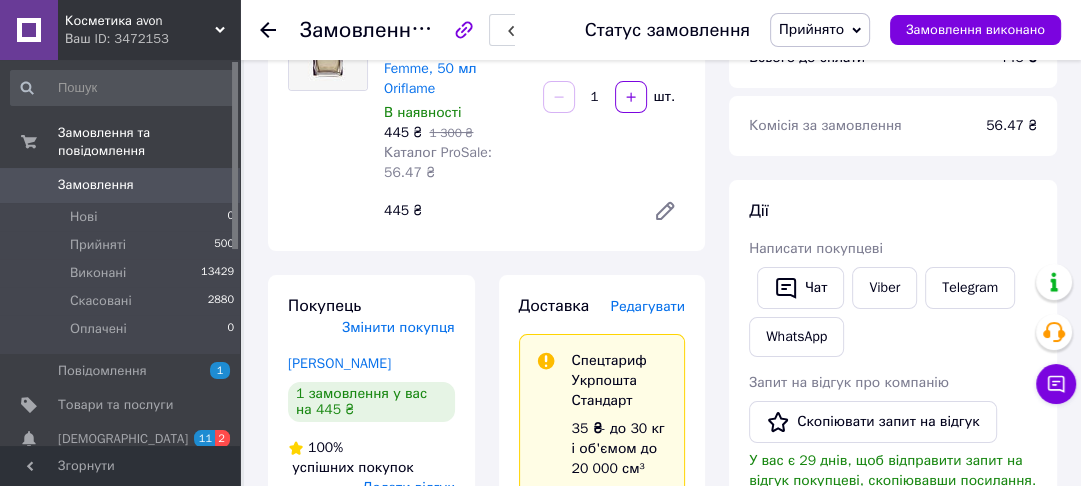 scroll, scrollTop: 24, scrollLeft: 0, axis: vertical 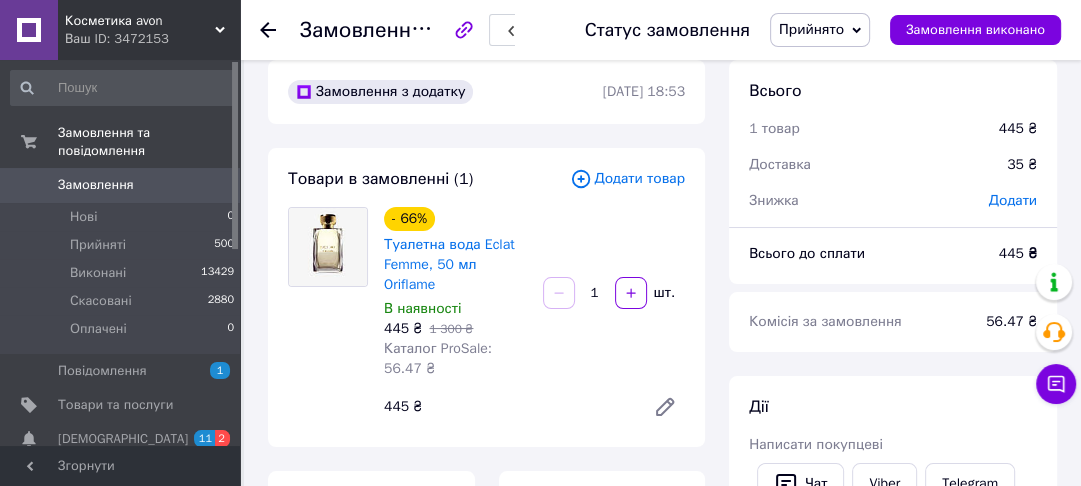 click on "Замовлення" at bounding box center (96, 185) 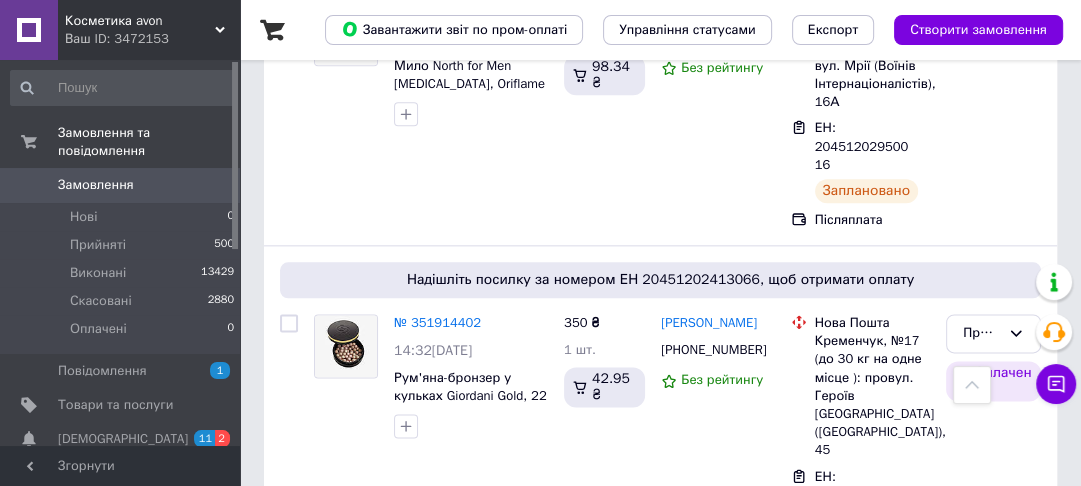 scroll, scrollTop: 1760, scrollLeft: 0, axis: vertical 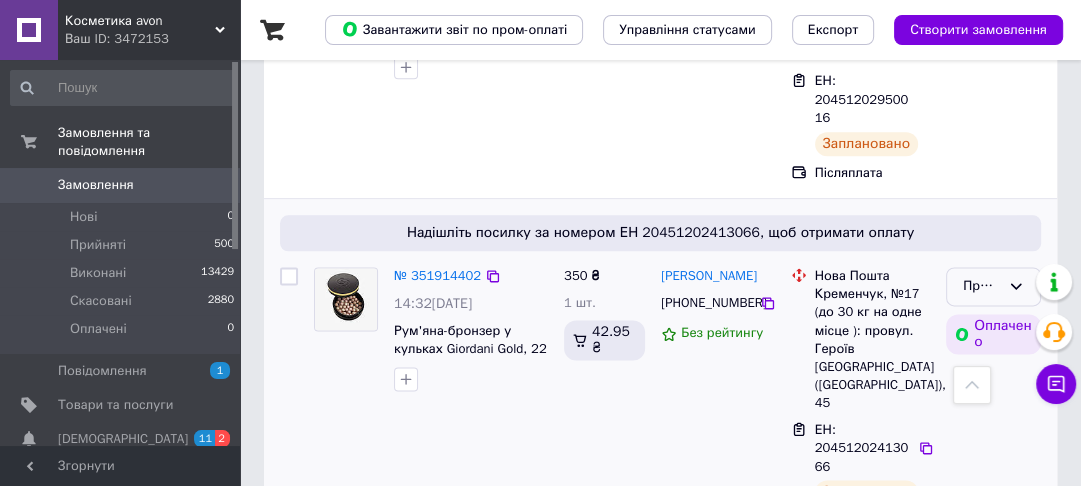click on "Прийнято" at bounding box center [993, 286] 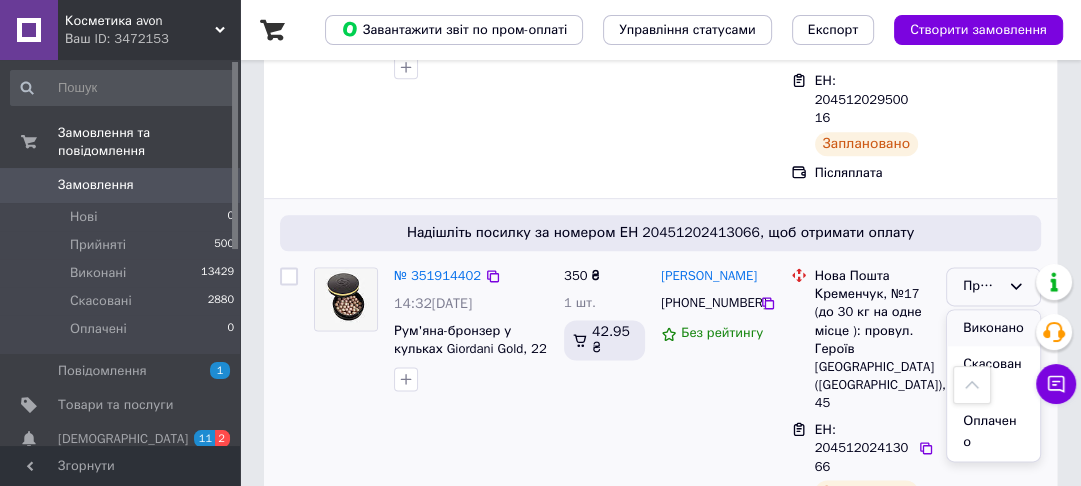 click on "Виконано" at bounding box center (993, 328) 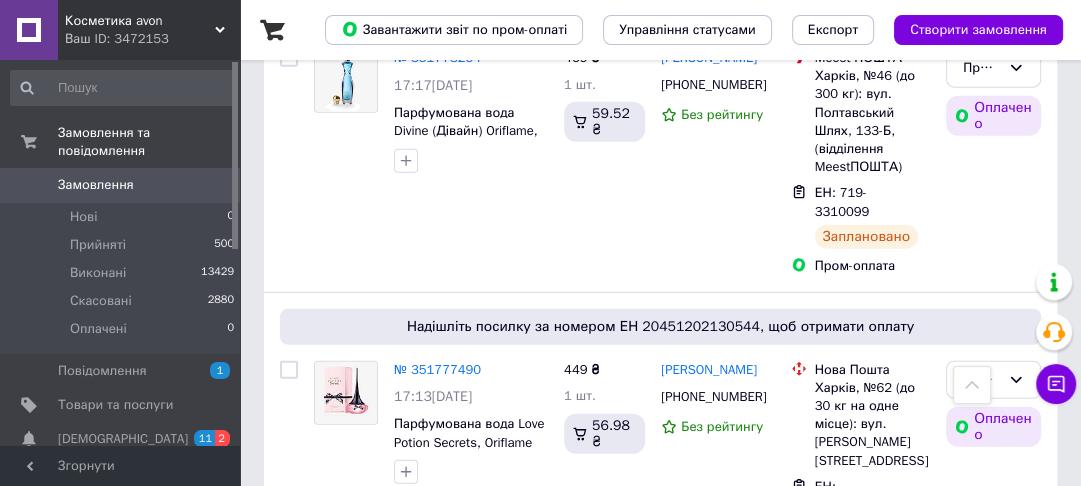 scroll, scrollTop: 3600, scrollLeft: 0, axis: vertical 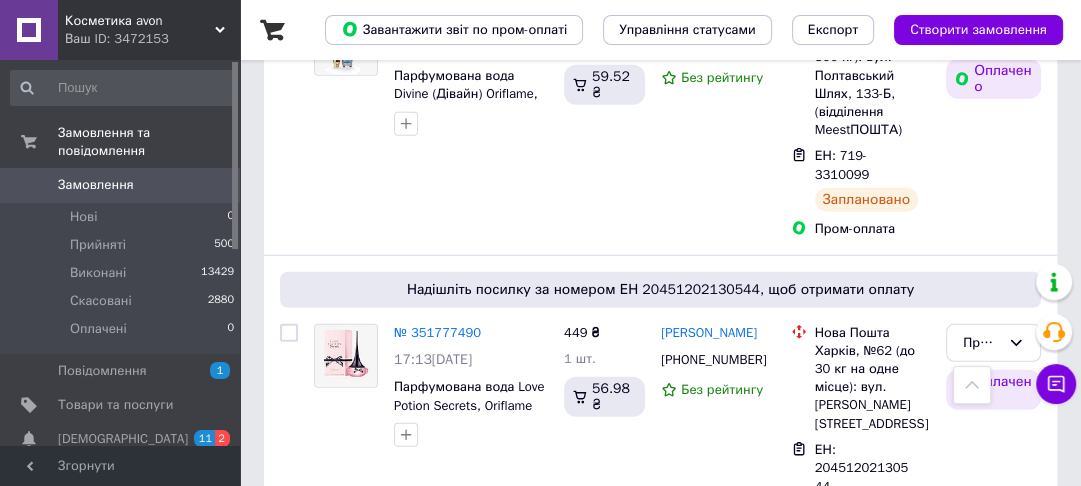 click on "Прийнято" at bounding box center (993, 603) 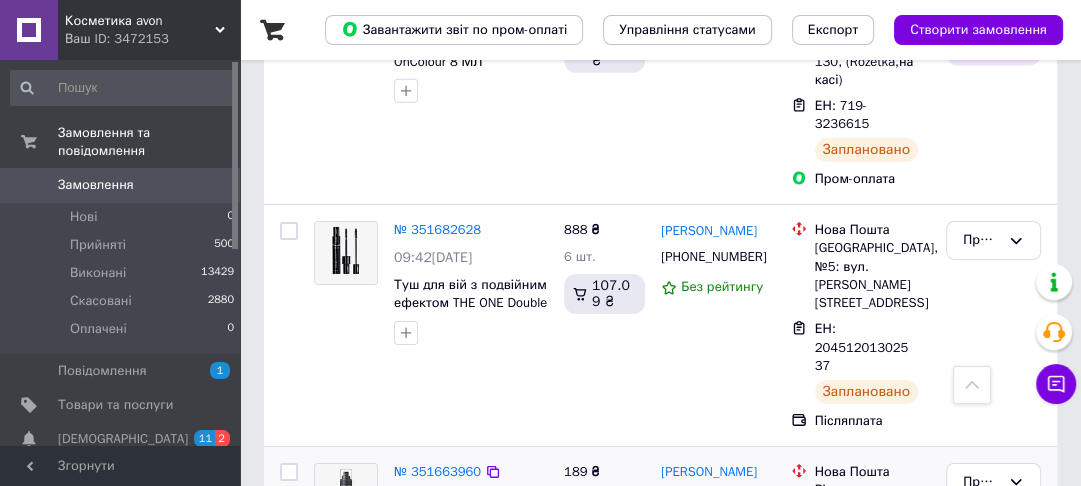 scroll, scrollTop: 4560, scrollLeft: 0, axis: vertical 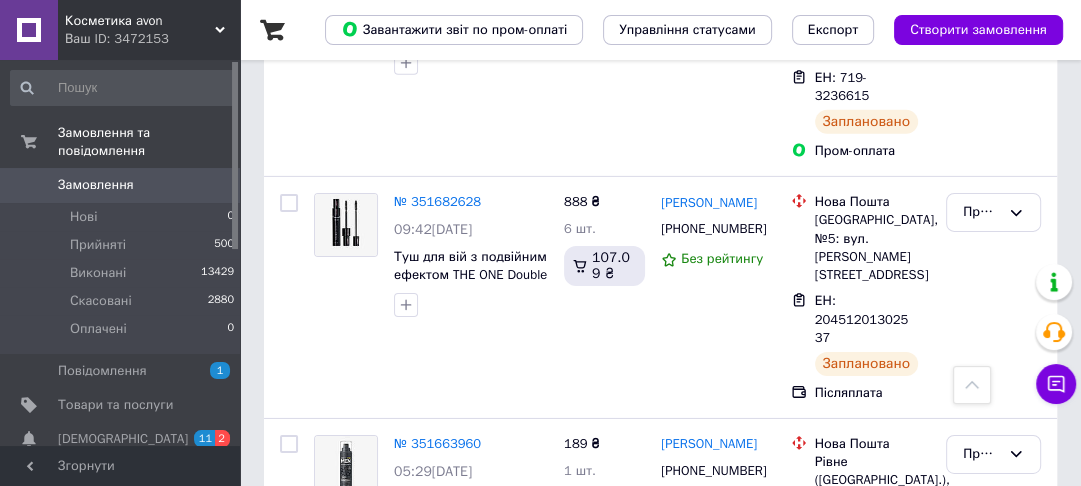 click on "Прийнято" at bounding box center [993, 751] 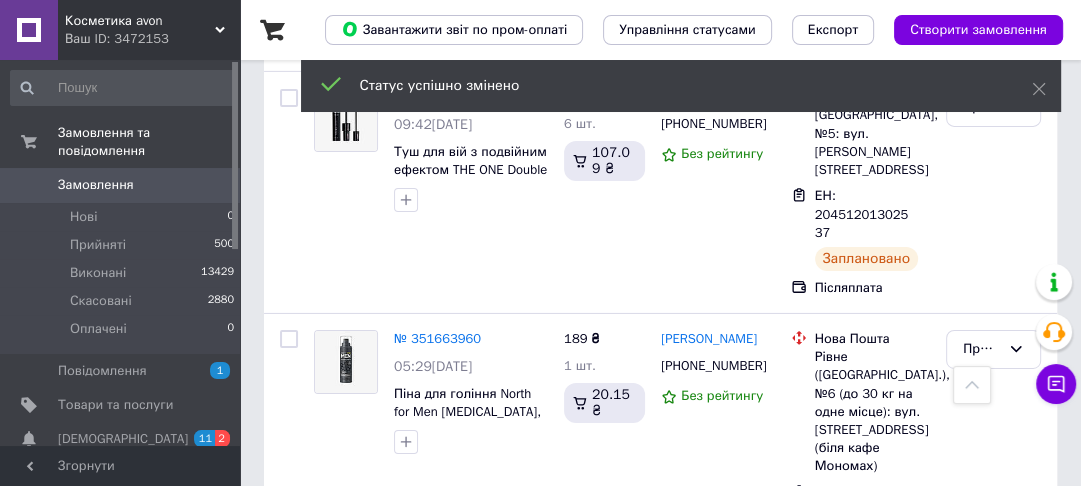 scroll, scrollTop: 4780, scrollLeft: 0, axis: vertical 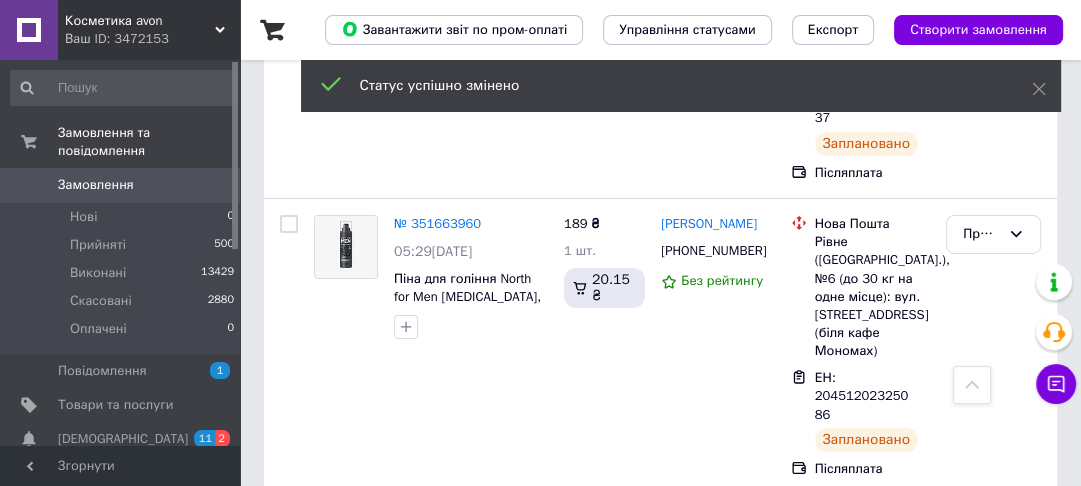 click on "2" at bounding box center (327, 1092) 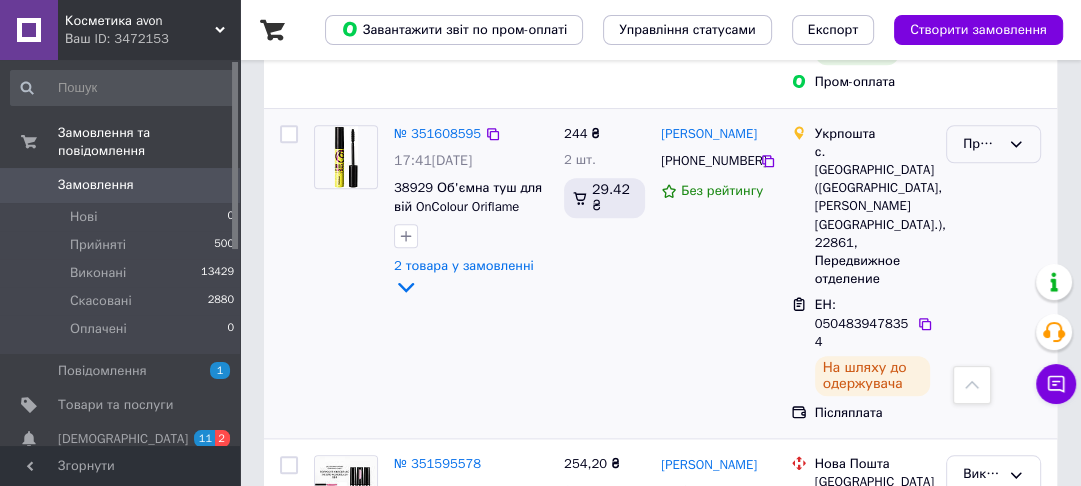 scroll, scrollTop: 1200, scrollLeft: 0, axis: vertical 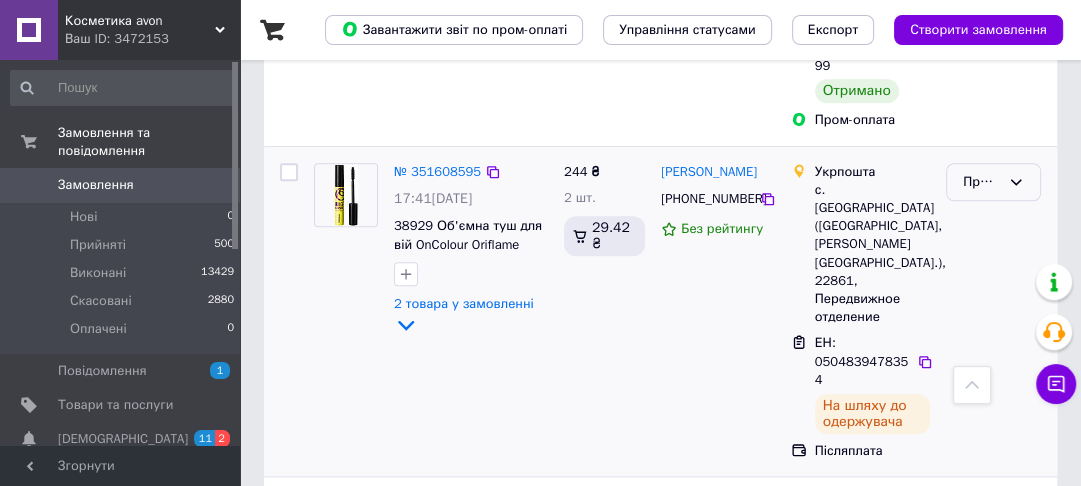 click 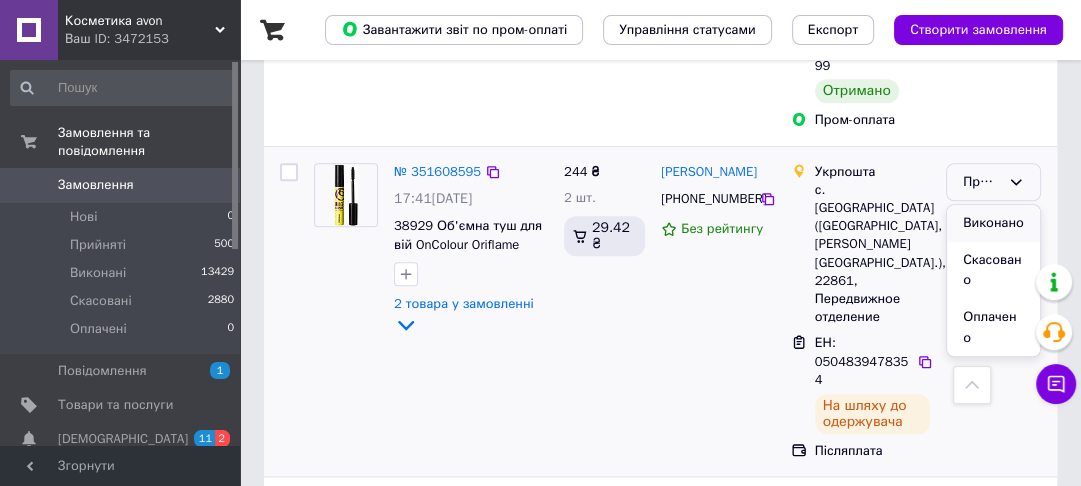 click on "Виконано" at bounding box center [993, 223] 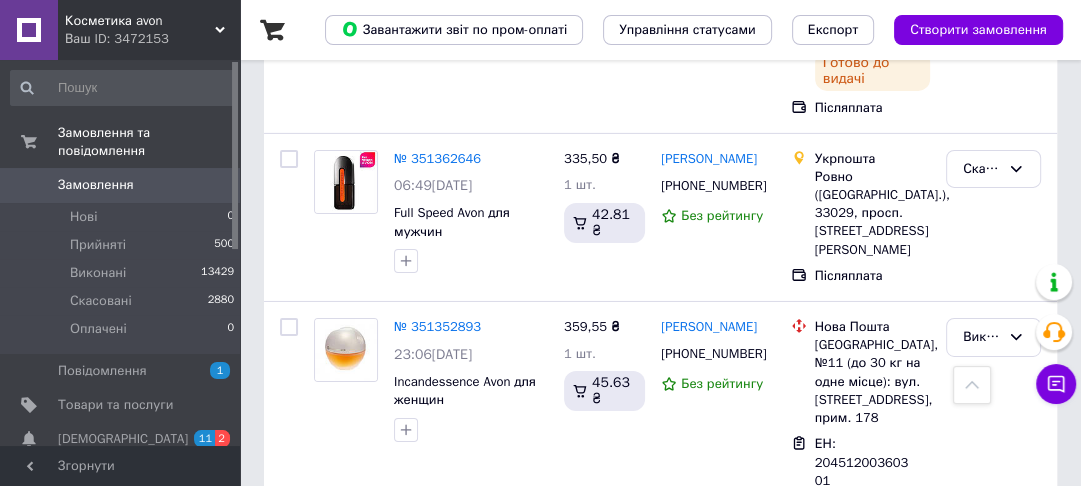 scroll, scrollTop: 4730, scrollLeft: 0, axis: vertical 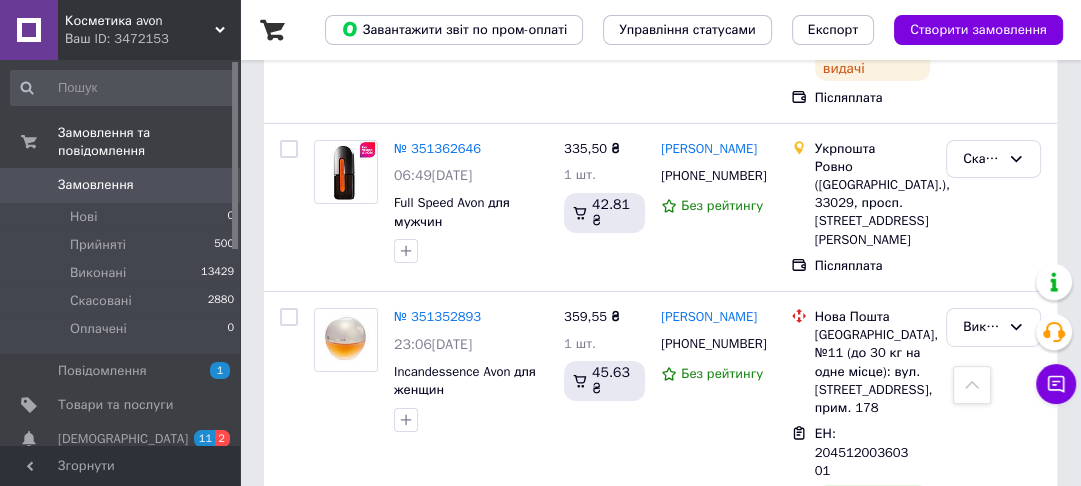click on "3" at bounding box center [494, 1077] 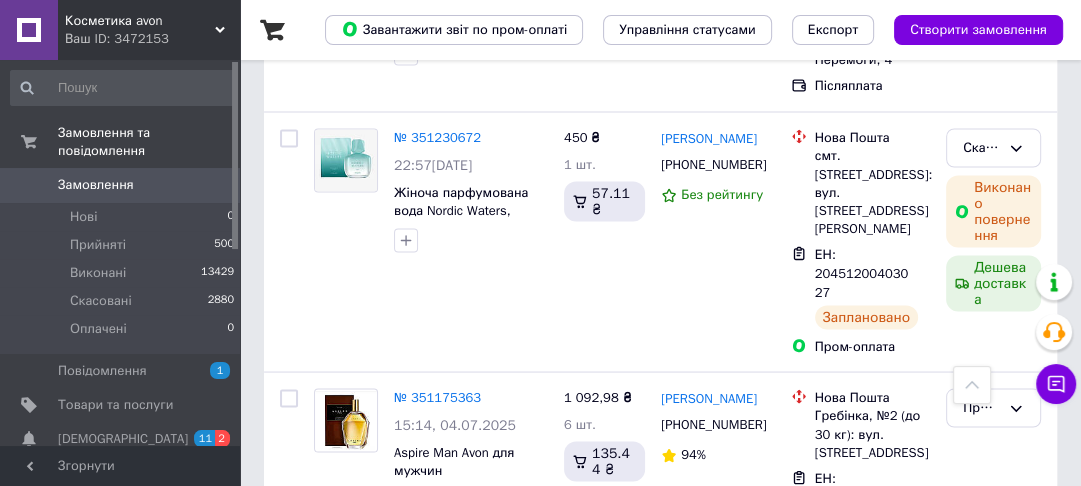scroll, scrollTop: 2640, scrollLeft: 0, axis: vertical 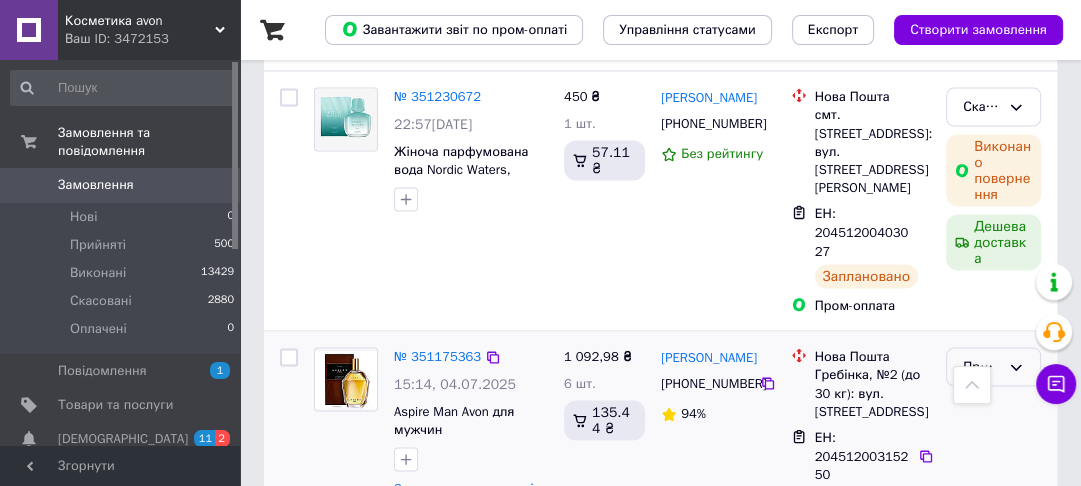 click 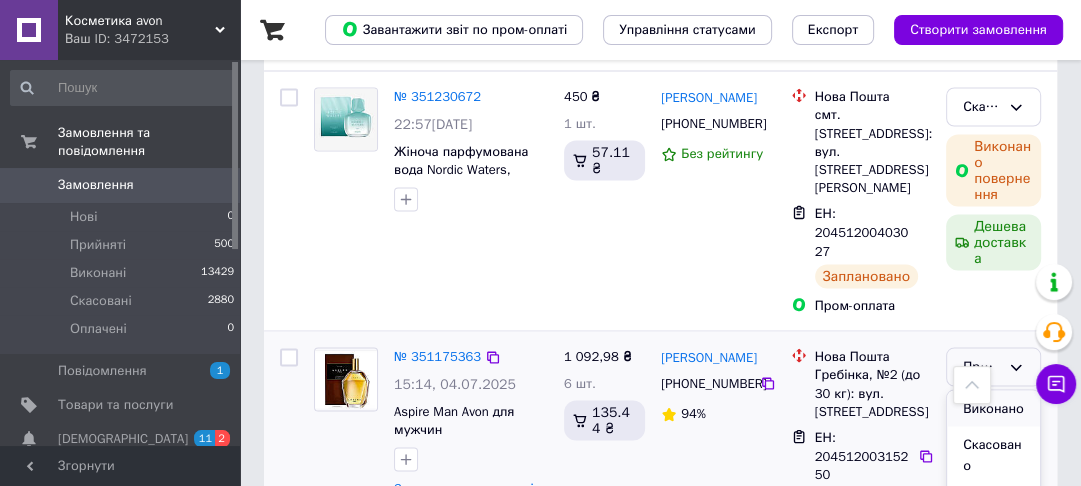 click on "Виконано" at bounding box center [993, 408] 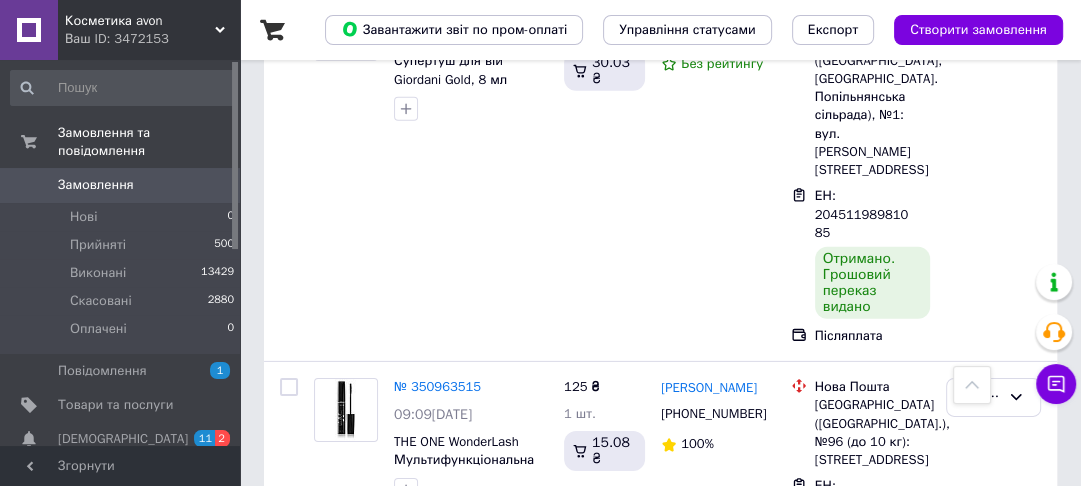 scroll, scrollTop: 4520, scrollLeft: 0, axis: vertical 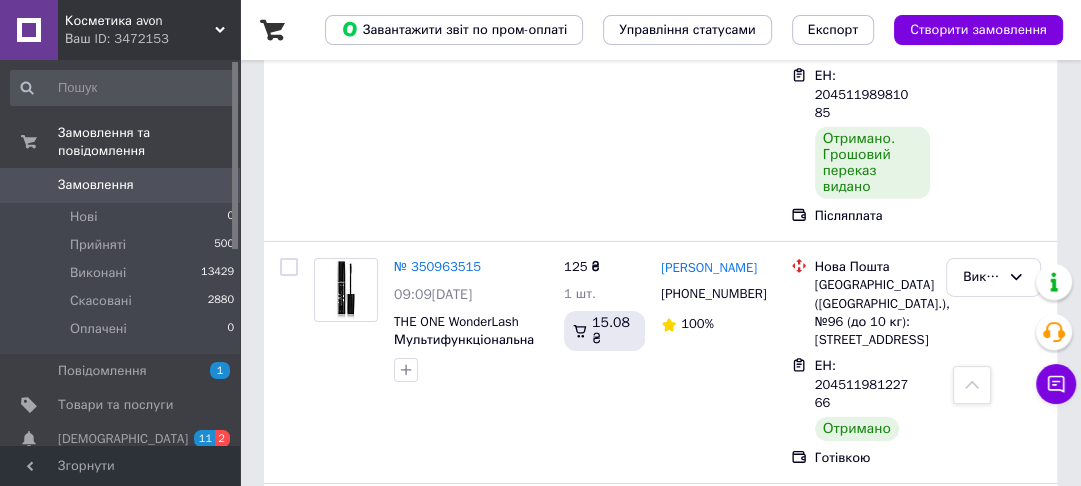 click on "4" at bounding box center [539, 893] 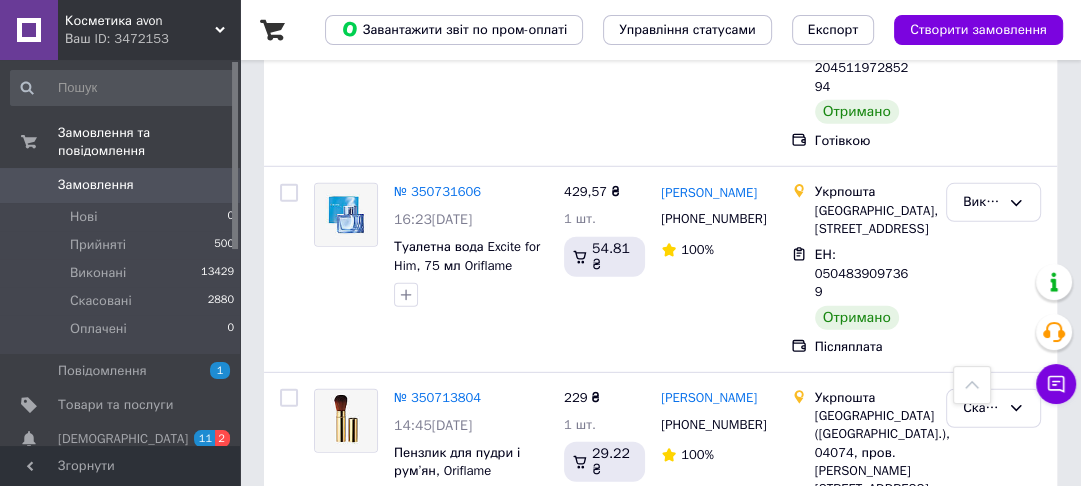 scroll, scrollTop: 4152, scrollLeft: 0, axis: vertical 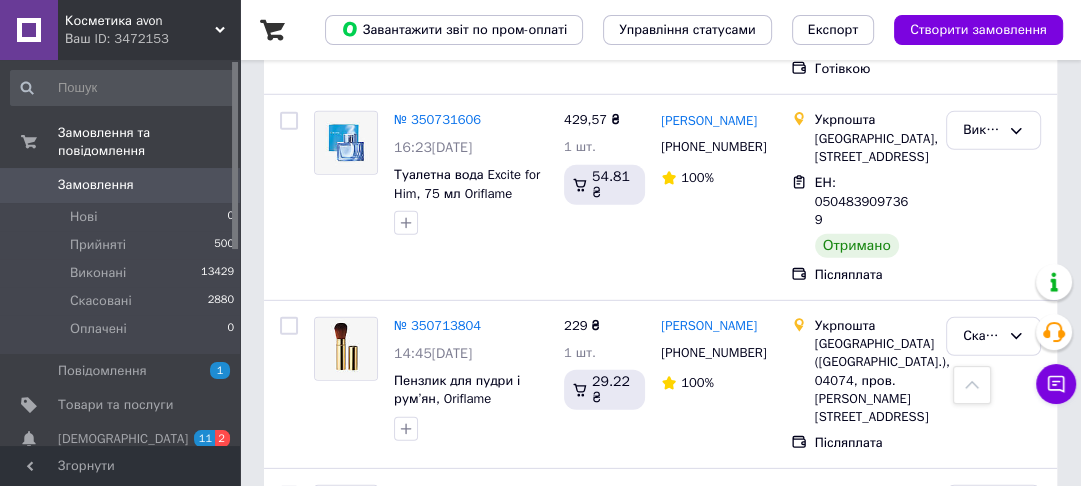 click on "5" at bounding box center [584, 930] 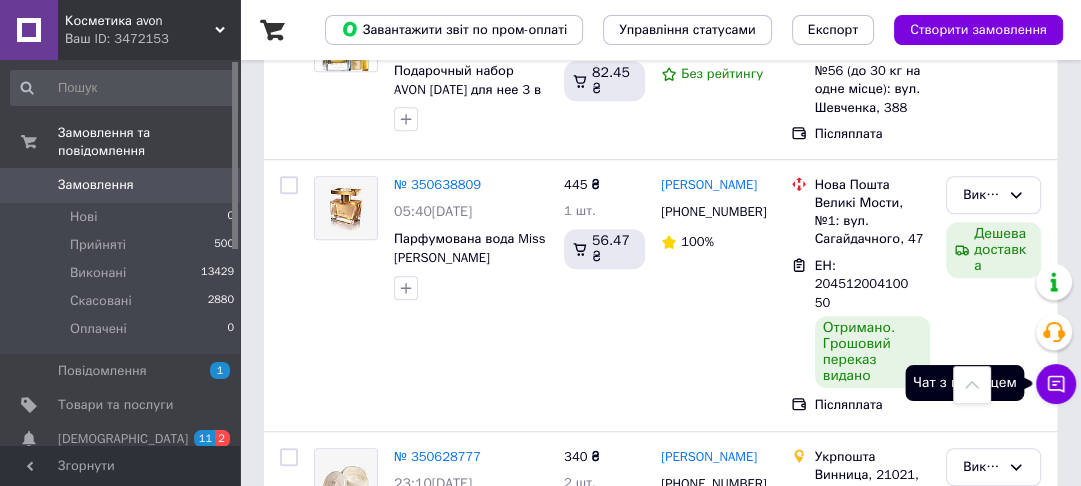 scroll, scrollTop: 960, scrollLeft: 0, axis: vertical 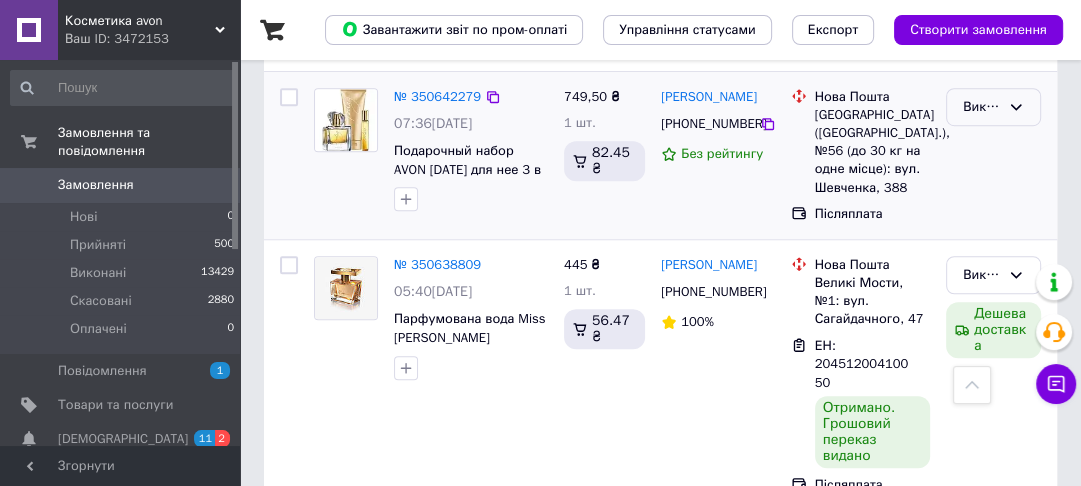 click 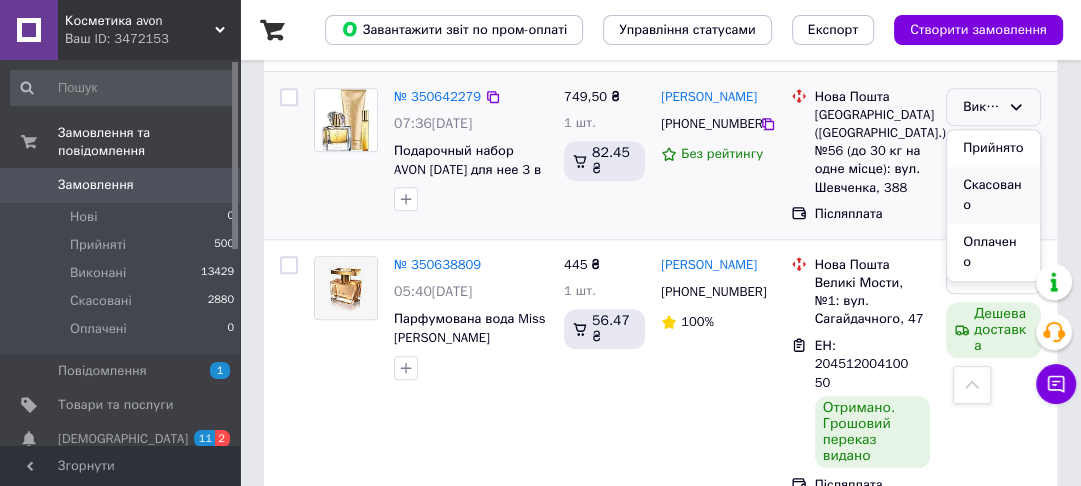 click on "Скасовано" at bounding box center (993, 195) 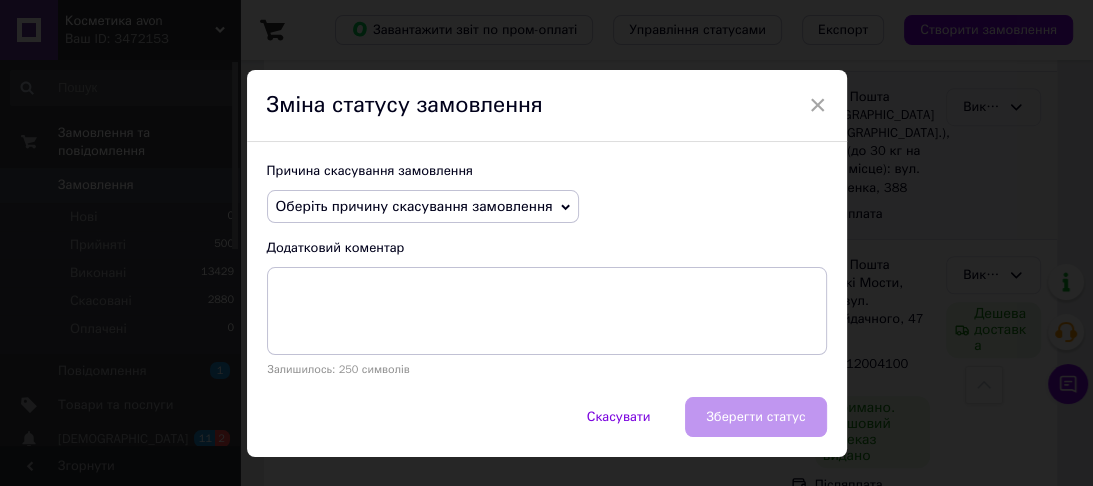click on "Оберіть причину скасування замовлення" at bounding box center [423, 207] 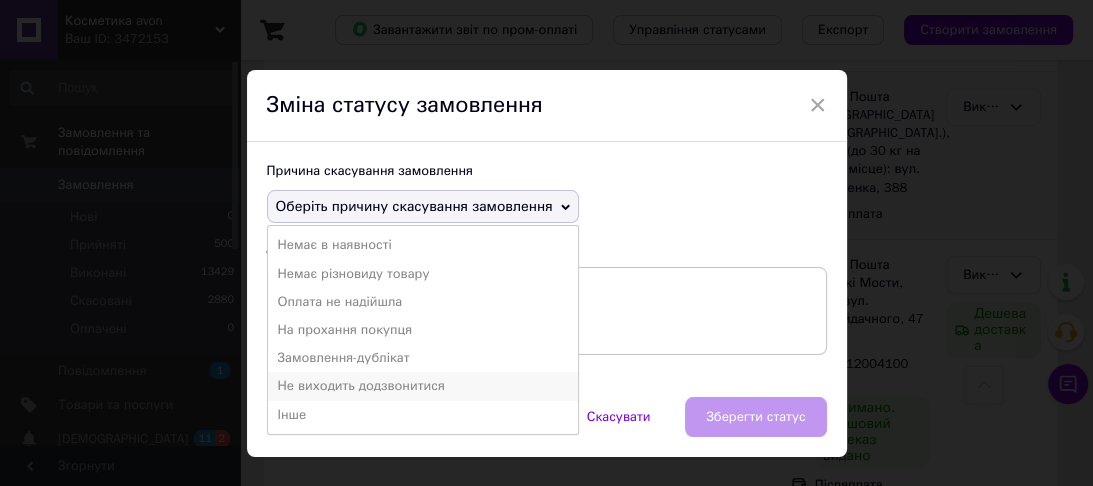 click on "Не виходить додзвонитися" at bounding box center [423, 386] 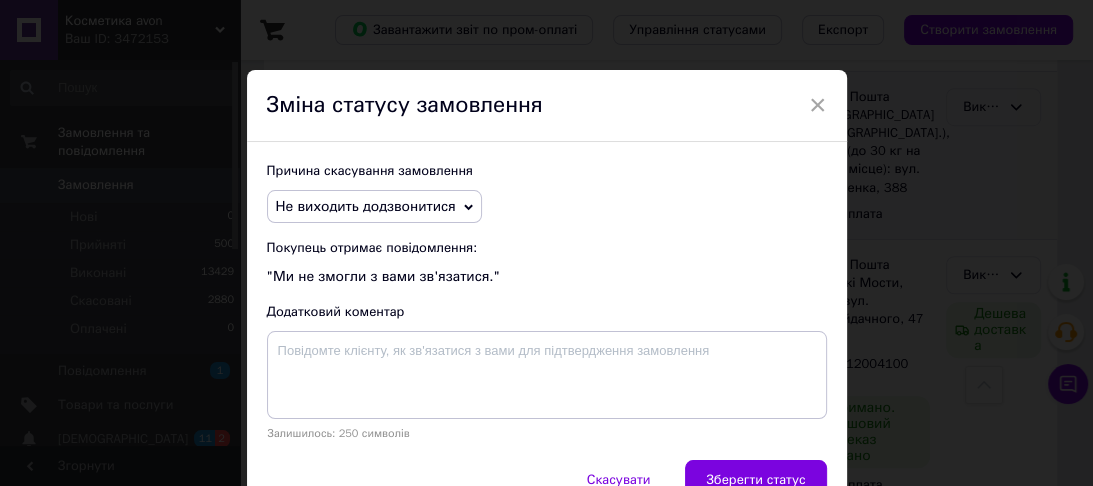 click on "Зберегти статус" at bounding box center (755, 480) 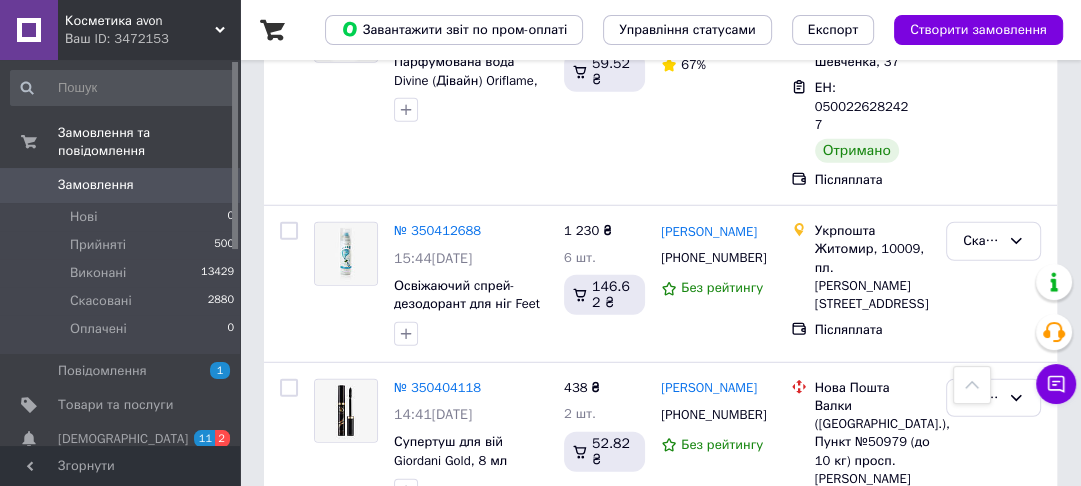 scroll, scrollTop: 3904, scrollLeft: 0, axis: vertical 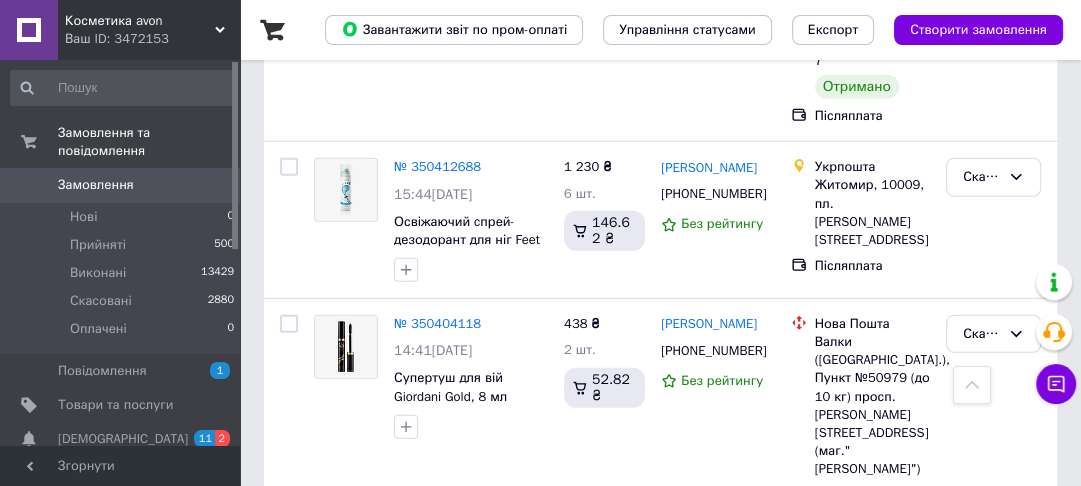 click on "6" at bounding box center [629, 722] 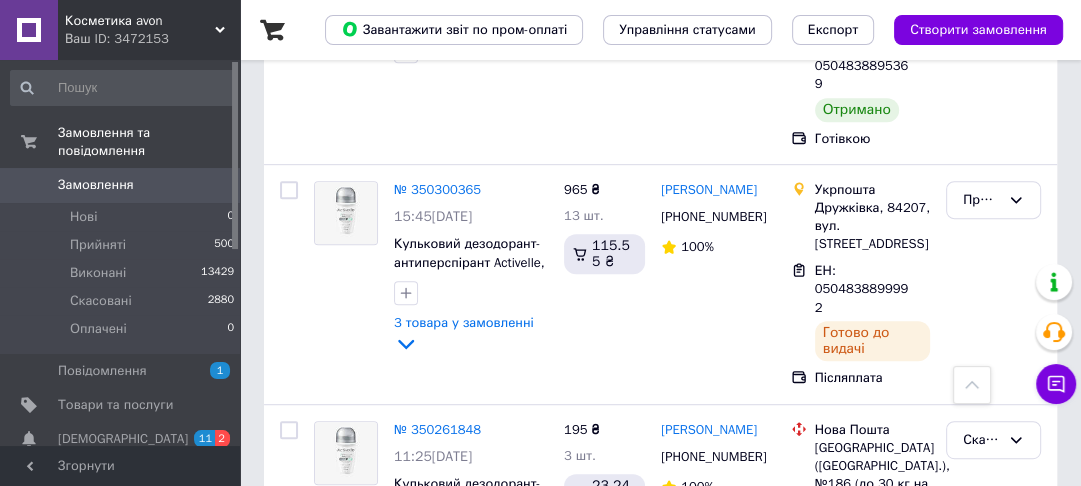 scroll, scrollTop: 720, scrollLeft: 0, axis: vertical 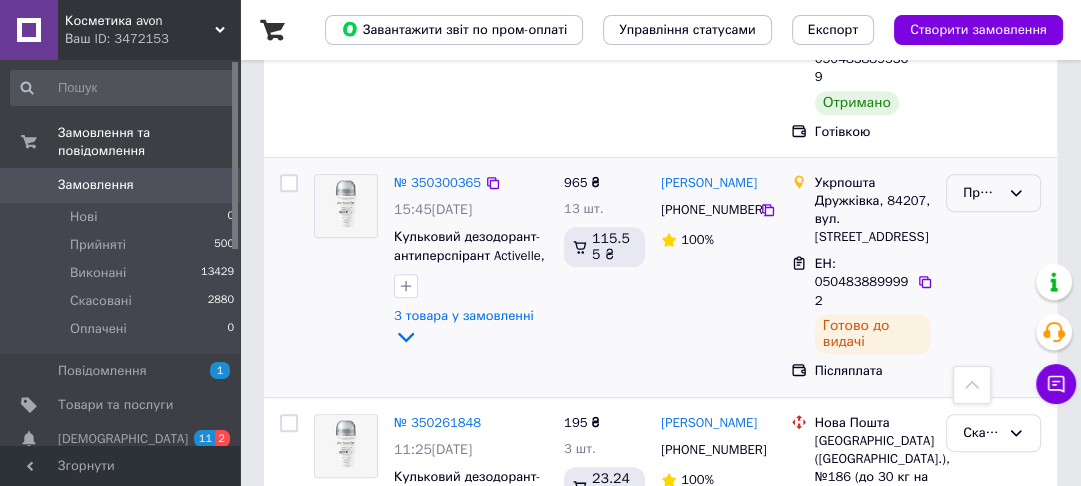 click 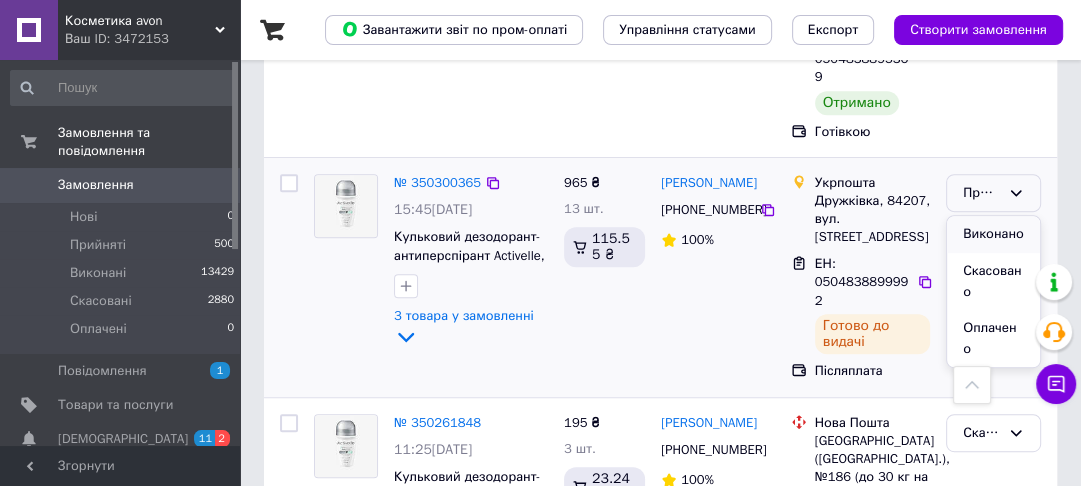 click on "Виконано" at bounding box center (993, 234) 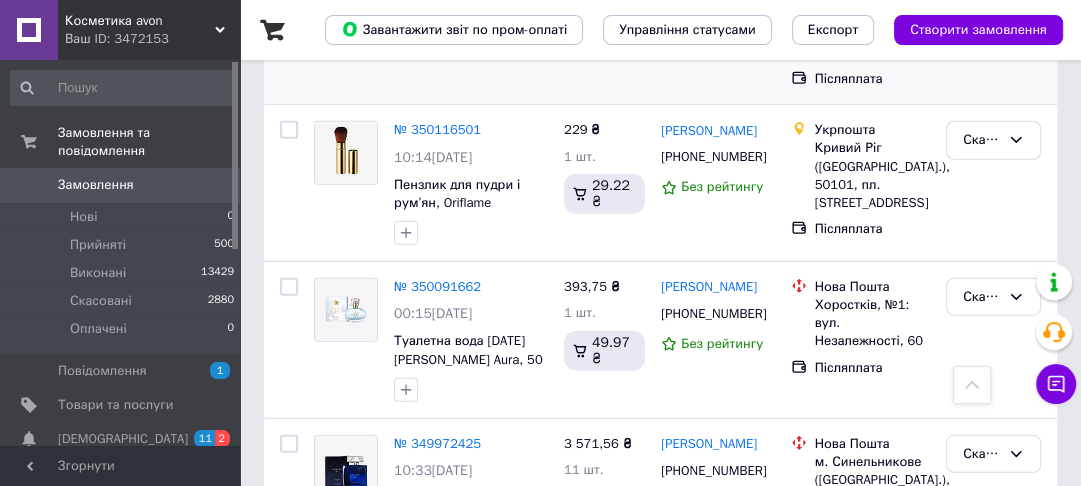 scroll, scrollTop: 3897, scrollLeft: 0, axis: vertical 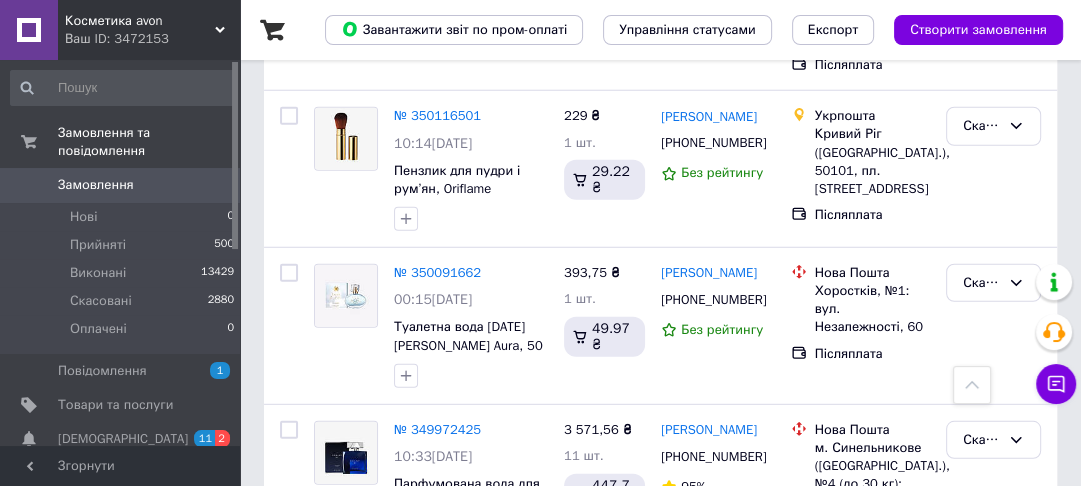 click on "7" at bounding box center (629, 656) 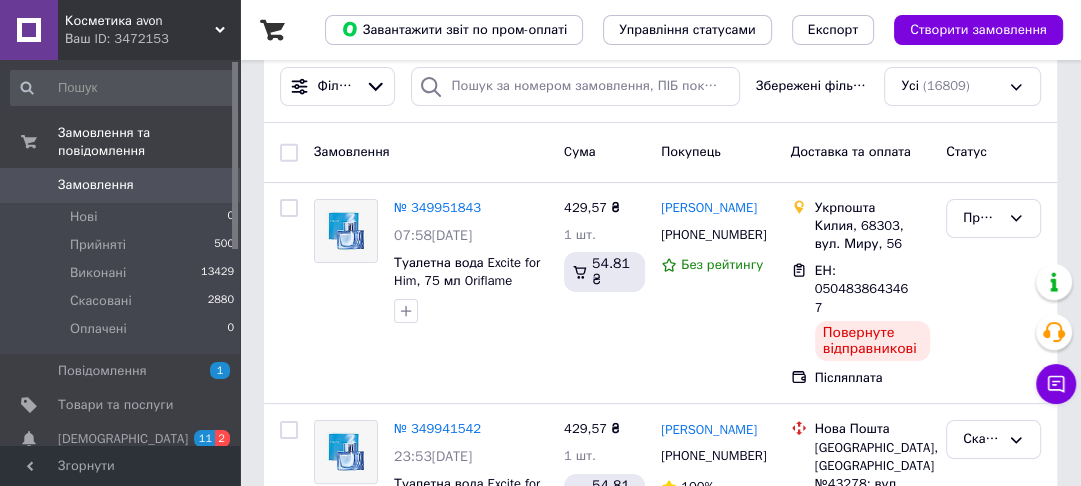 scroll, scrollTop: 320, scrollLeft: 0, axis: vertical 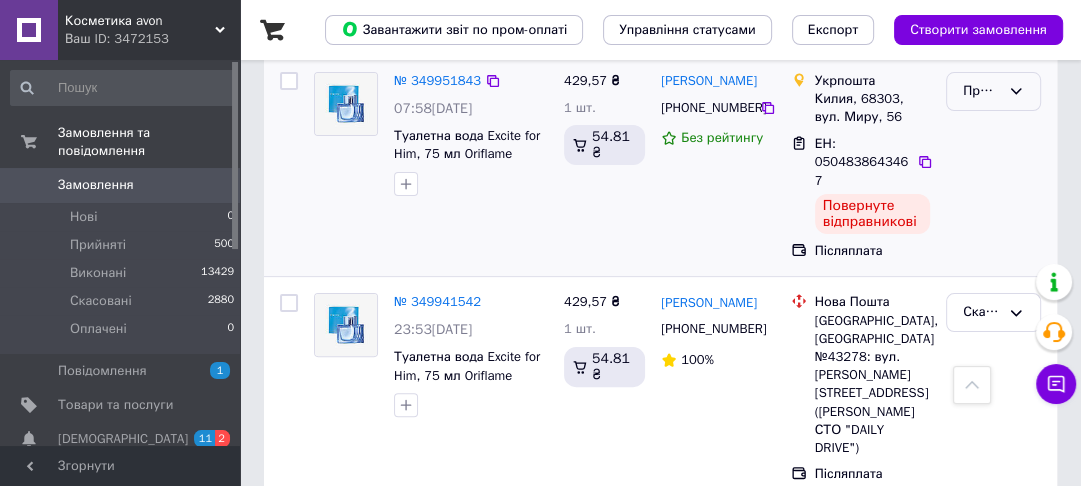 click on "Прийнято" at bounding box center [993, 91] 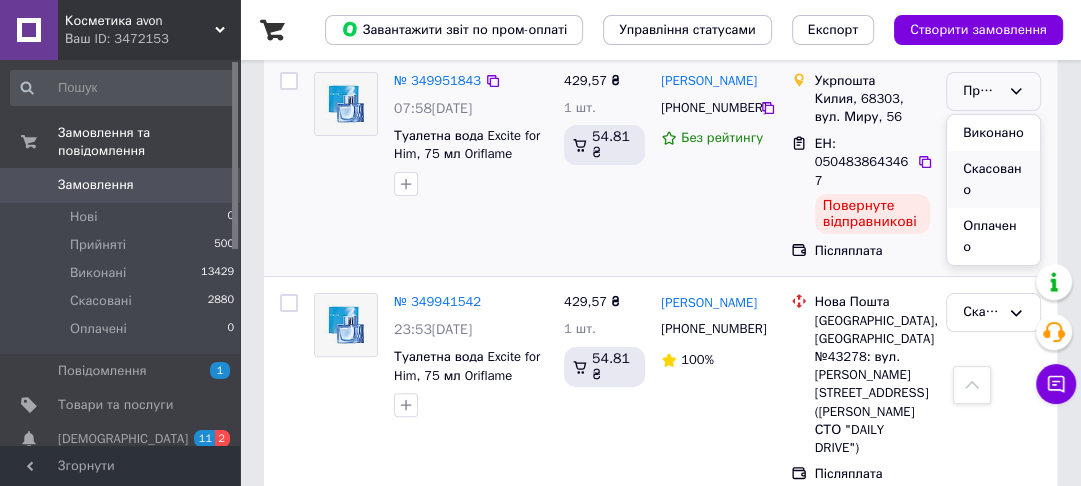 click on "Скасовано" at bounding box center [993, 179] 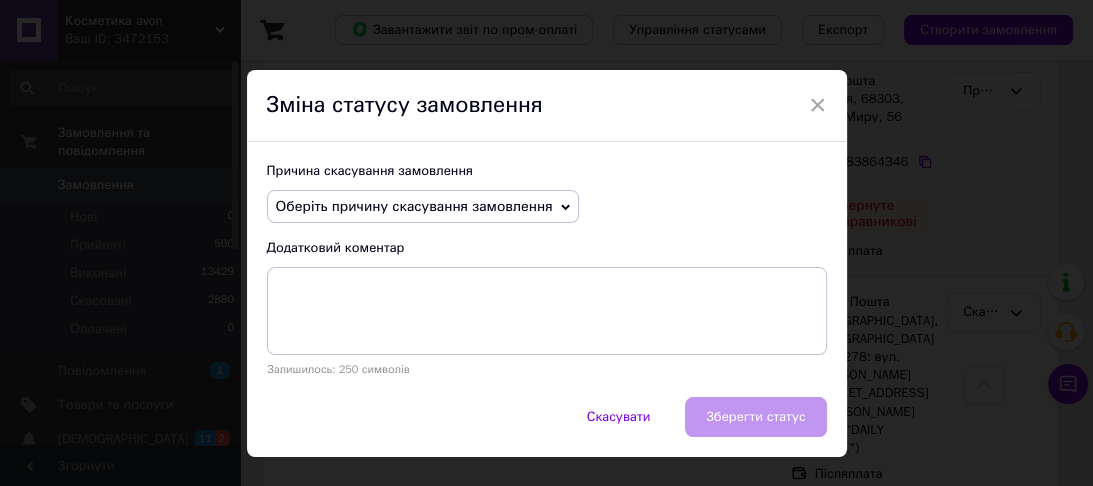 click on "Оберіть причину скасування замовлення" at bounding box center [423, 207] 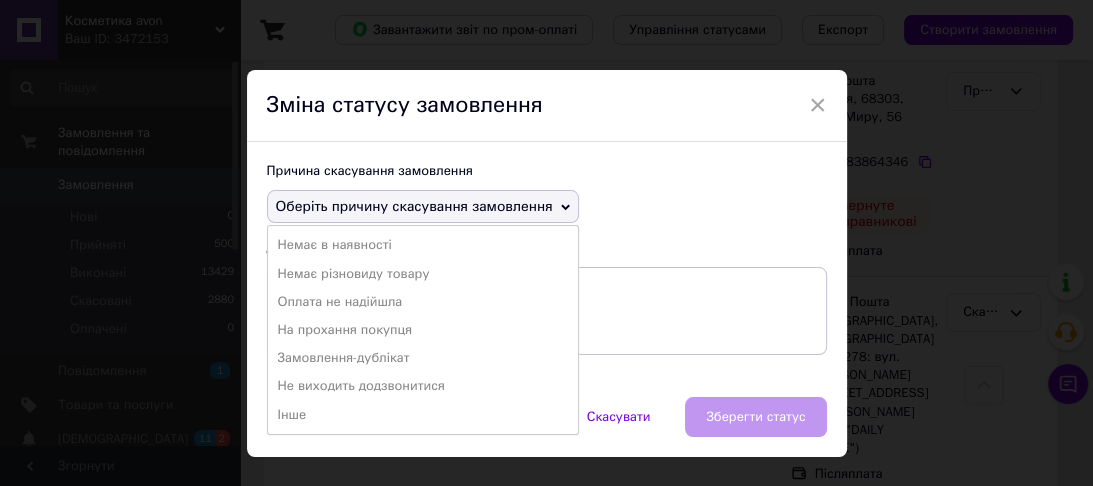 drag, startPoint x: 460, startPoint y: 325, endPoint x: 574, endPoint y: 360, distance: 119.25183 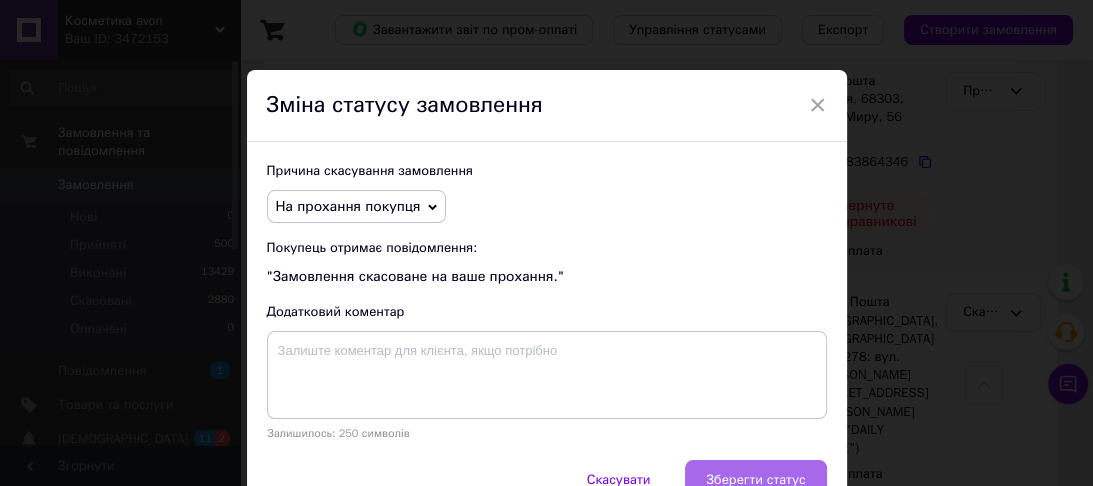 click on "Зберегти статус" at bounding box center (755, 480) 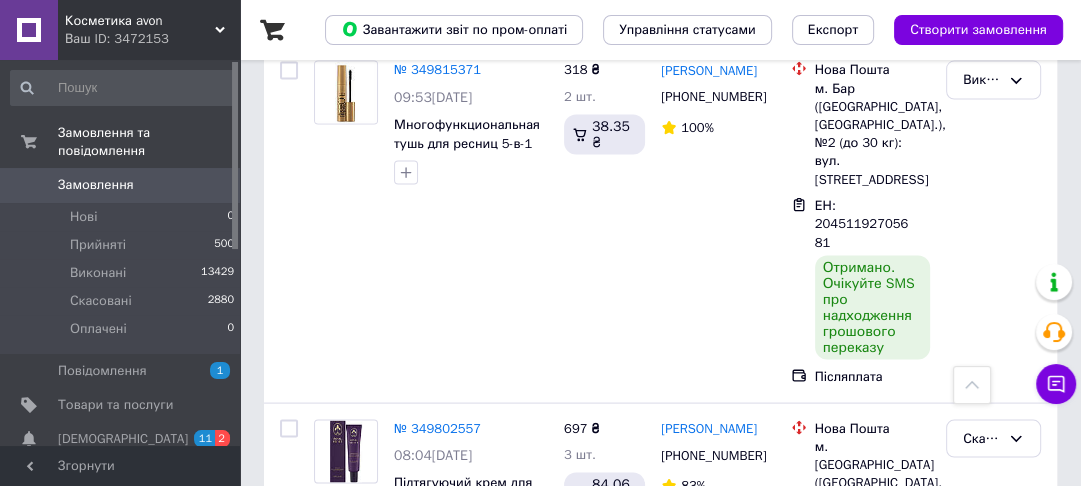 scroll, scrollTop: 2880, scrollLeft: 0, axis: vertical 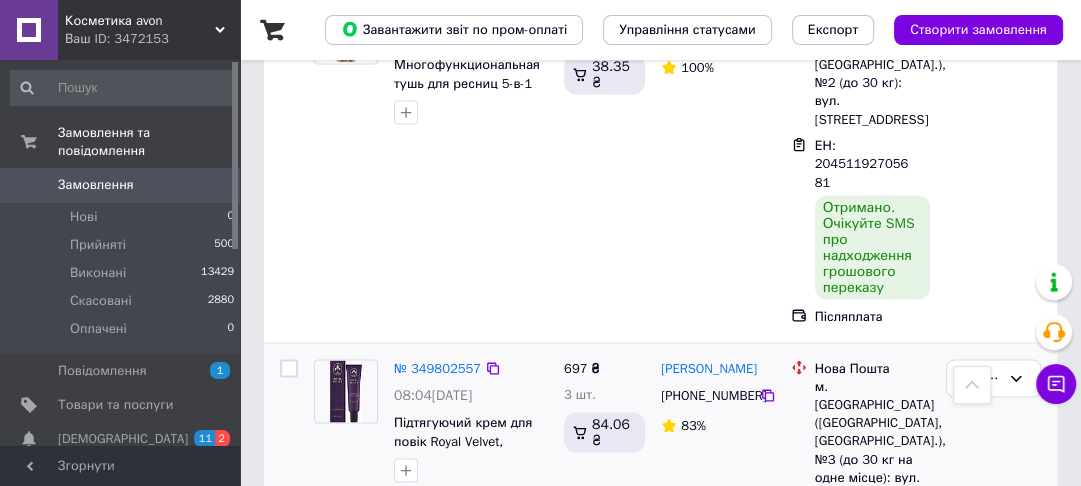 click 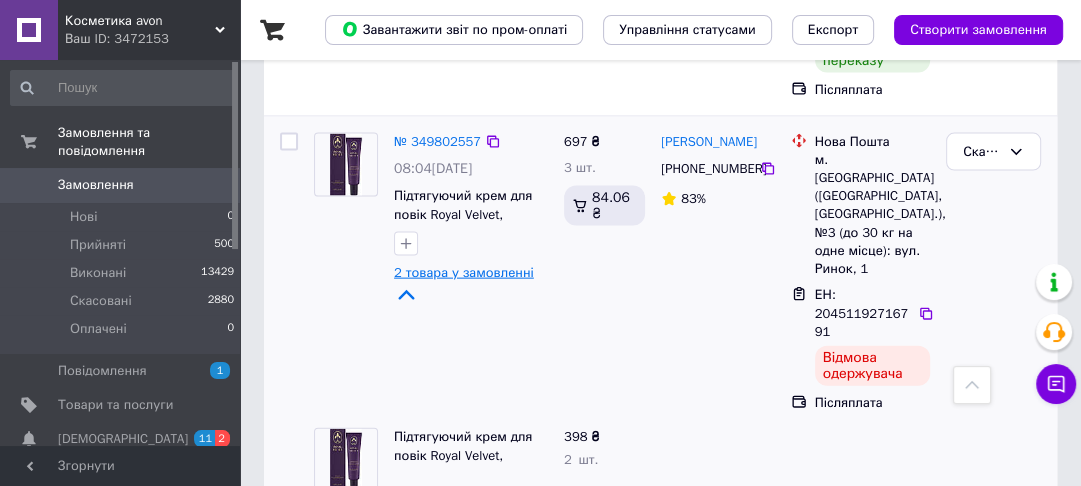 scroll, scrollTop: 3120, scrollLeft: 0, axis: vertical 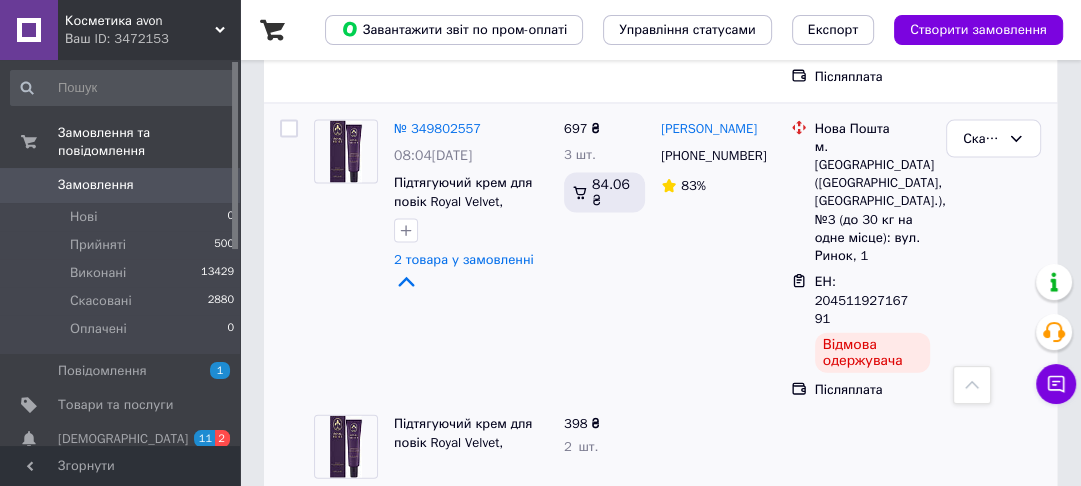 click on "398 ₴ 2   шт." at bounding box center (604, 447) 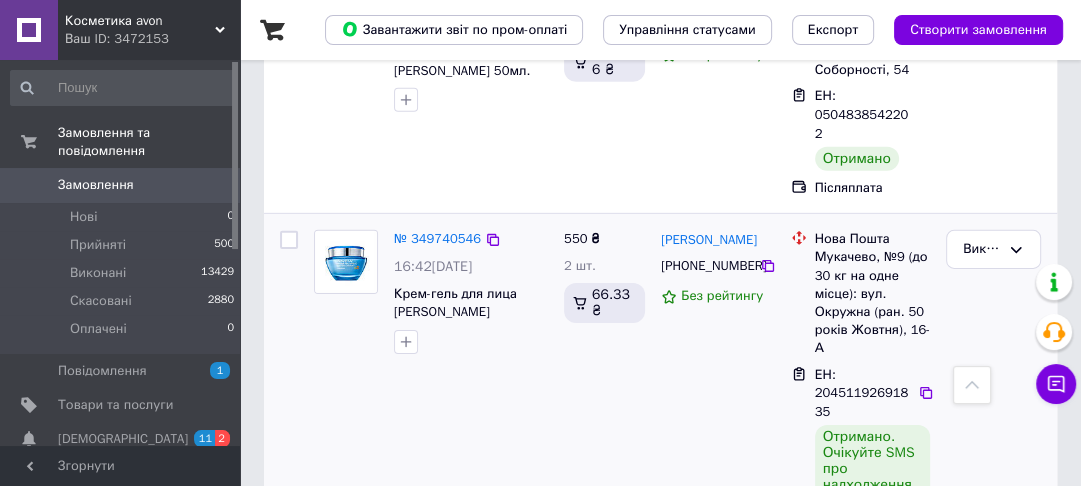 scroll, scrollTop: 4509, scrollLeft: 0, axis: vertical 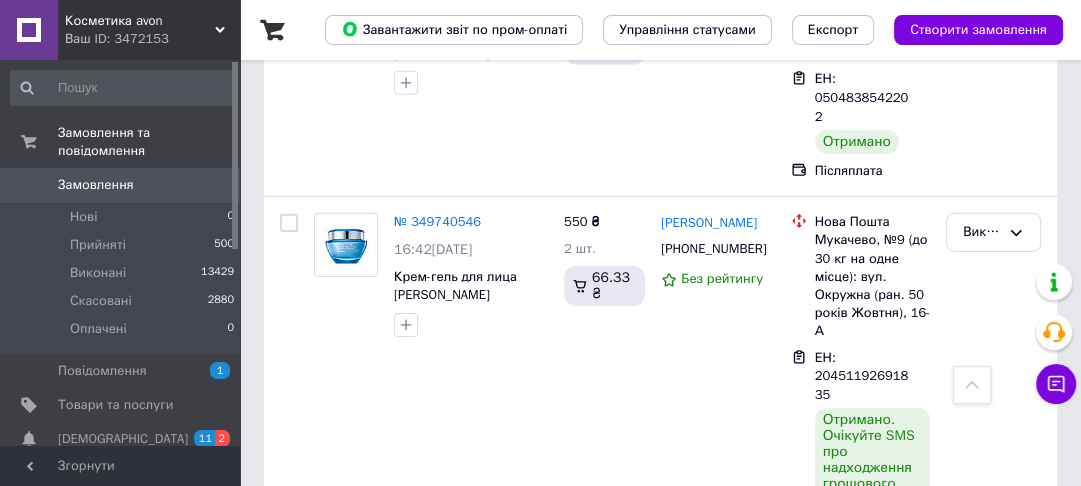 click on "8" at bounding box center (629, 932) 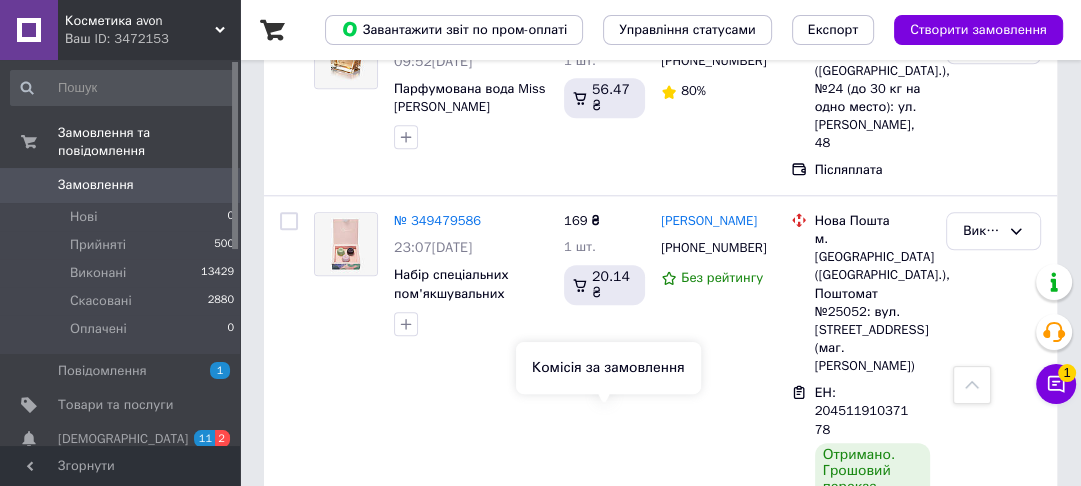 scroll, scrollTop: 1360, scrollLeft: 0, axis: vertical 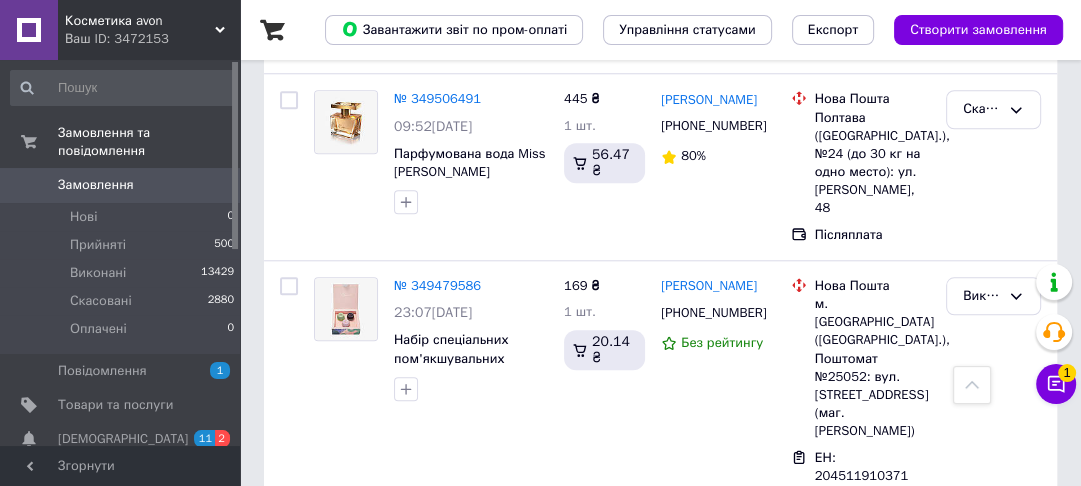 click at bounding box center [29, 185] 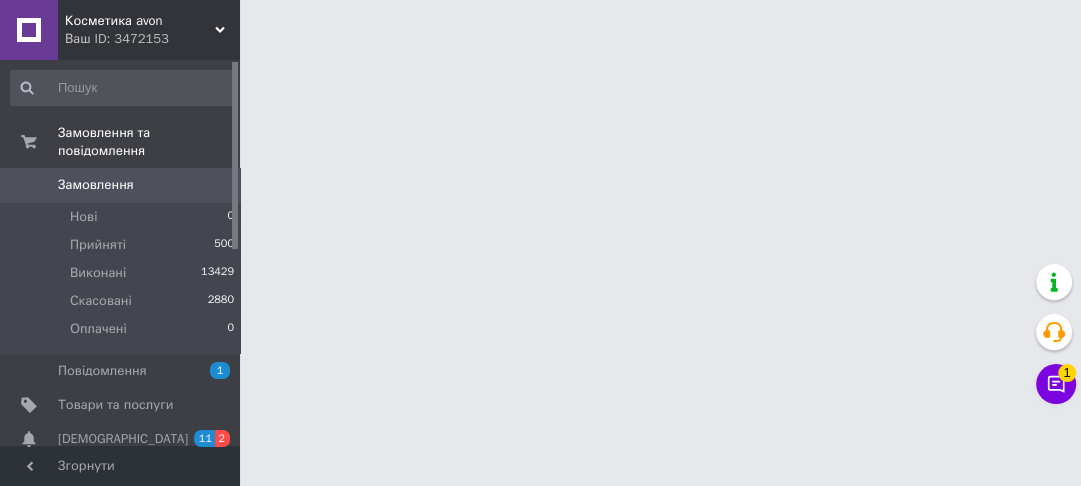 scroll, scrollTop: 0, scrollLeft: 0, axis: both 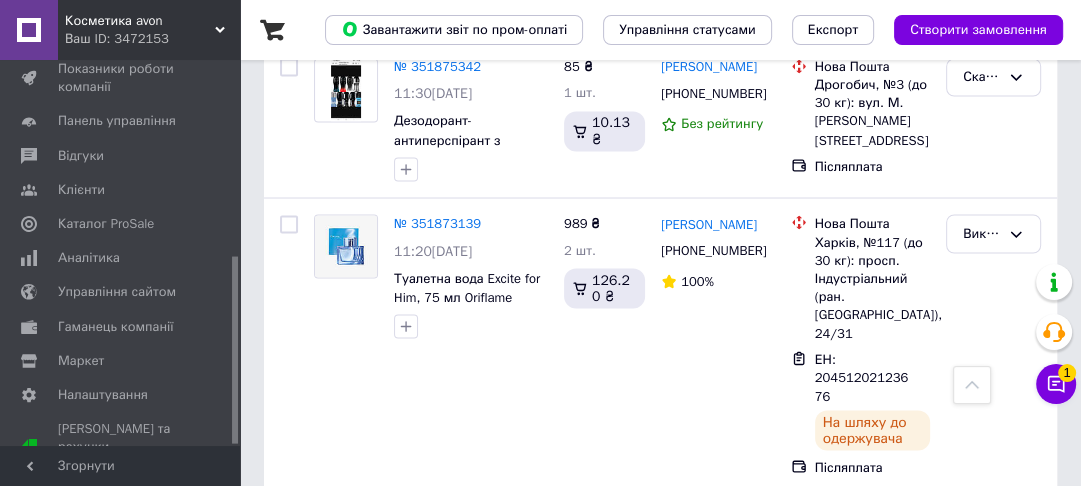 click on "№ 351846833" at bounding box center (437, 517) 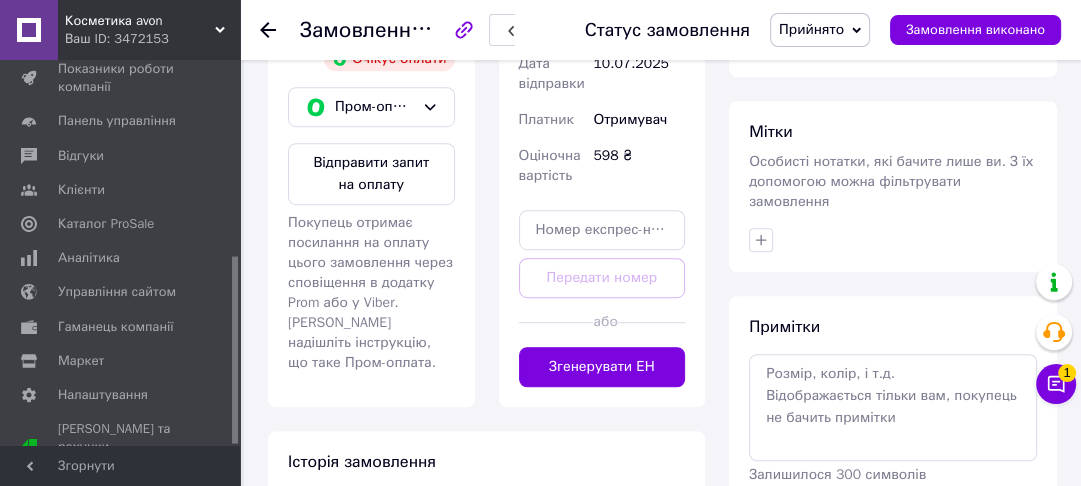 scroll, scrollTop: 658, scrollLeft: 0, axis: vertical 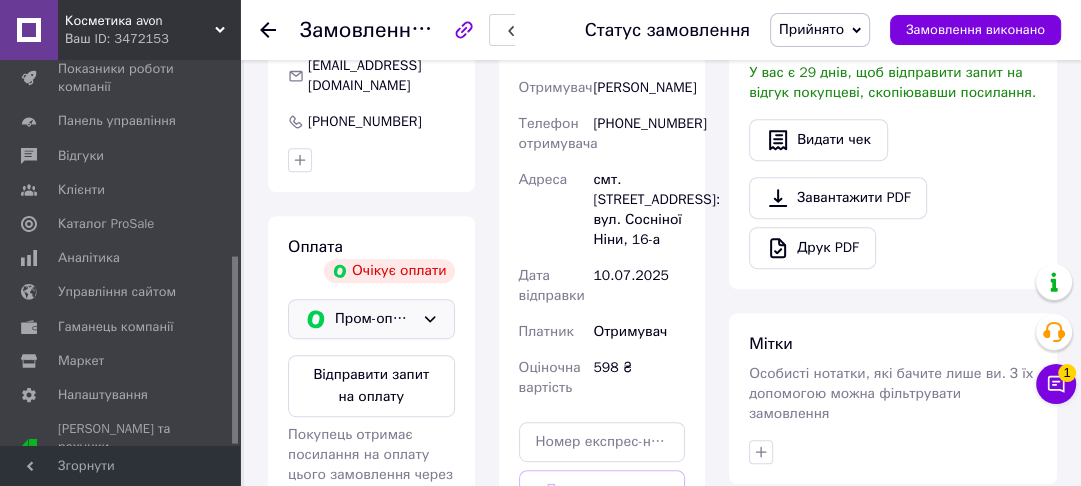 click on "Пром-оплата" at bounding box center (371, 319) 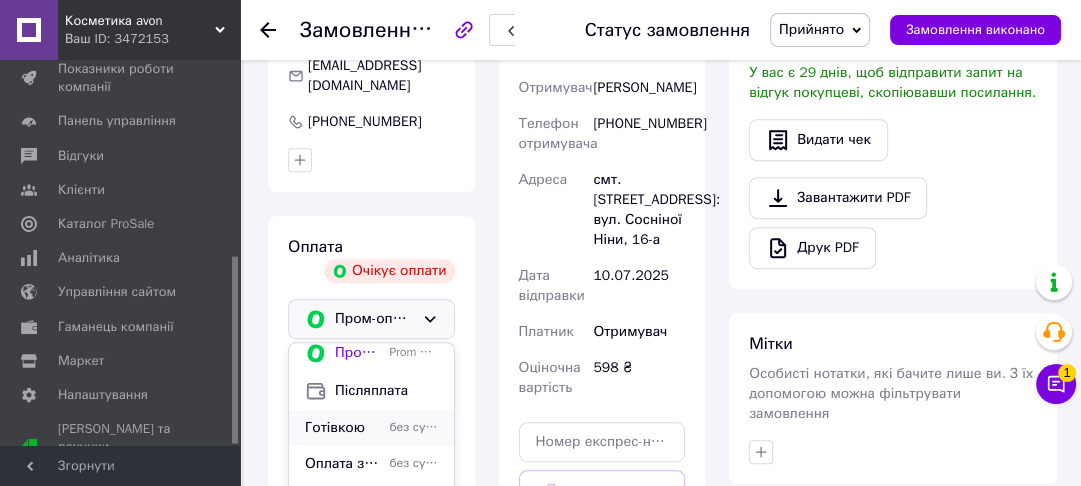 scroll, scrollTop: 12, scrollLeft: 0, axis: vertical 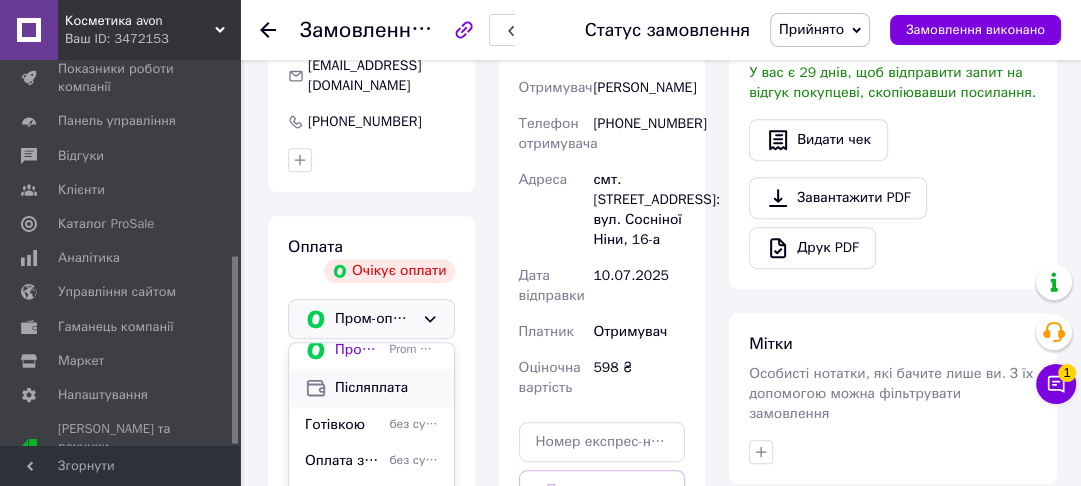 click on "Післяплата" at bounding box center (386, 388) 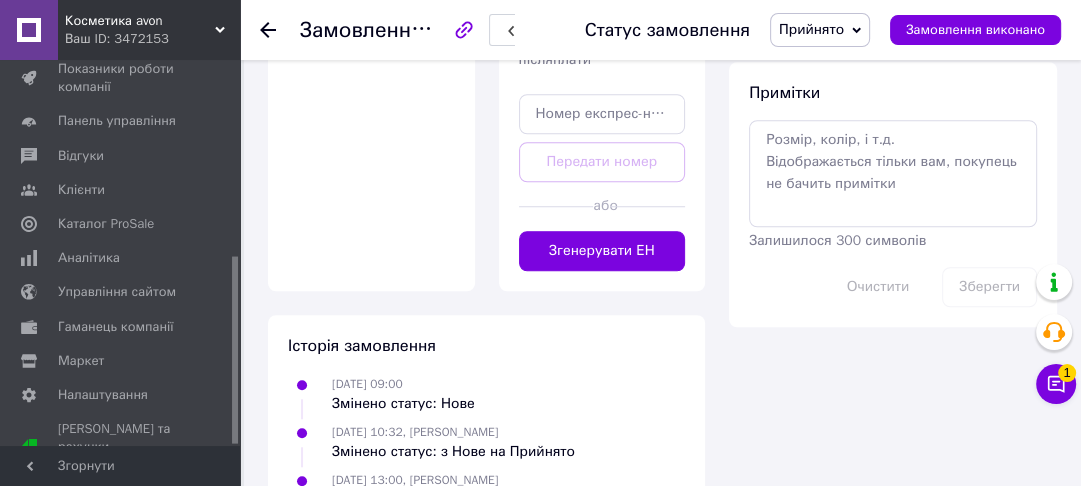 scroll, scrollTop: 1106, scrollLeft: 0, axis: vertical 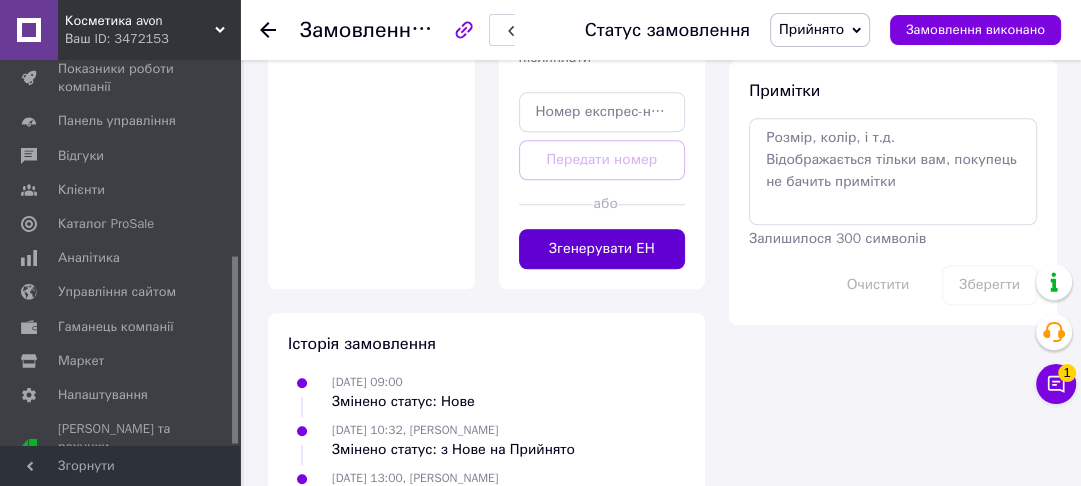 click on "Згенерувати ЕН" at bounding box center [602, 249] 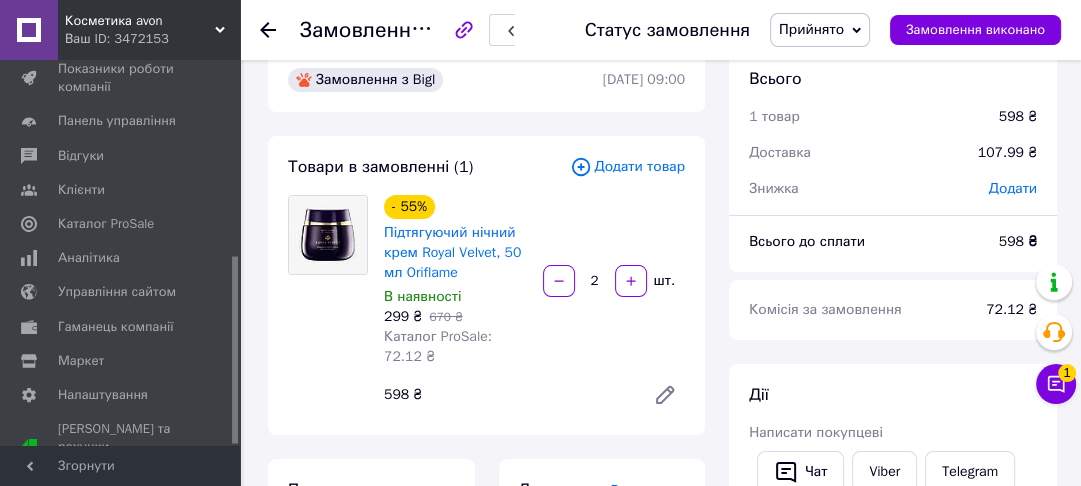 scroll, scrollTop: 0, scrollLeft: 0, axis: both 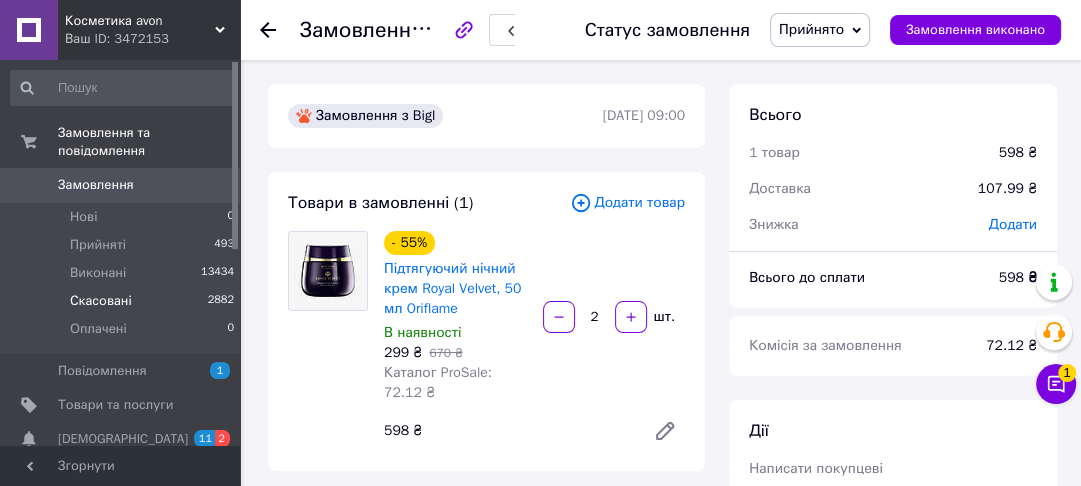 click on "Замовлення" at bounding box center (96, 185) 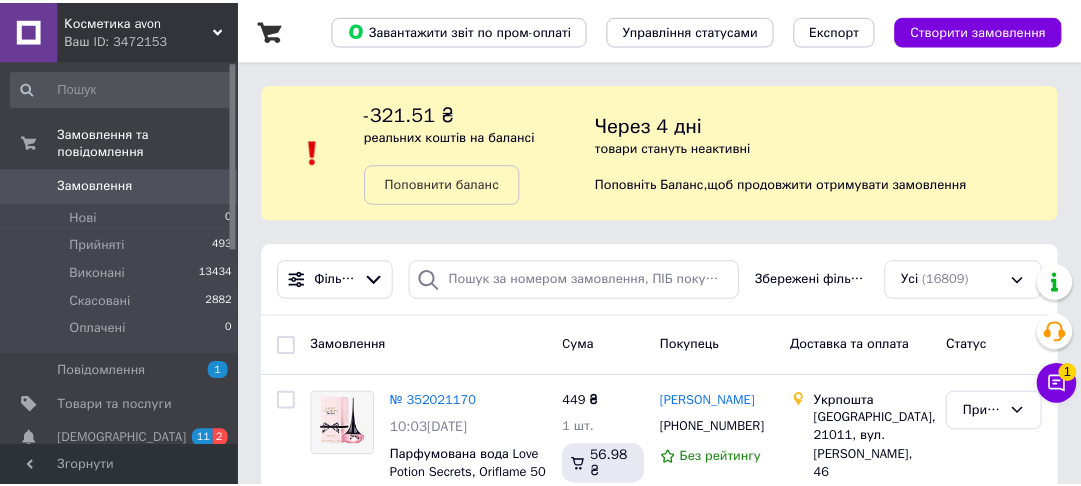 scroll, scrollTop: 240, scrollLeft: 0, axis: vertical 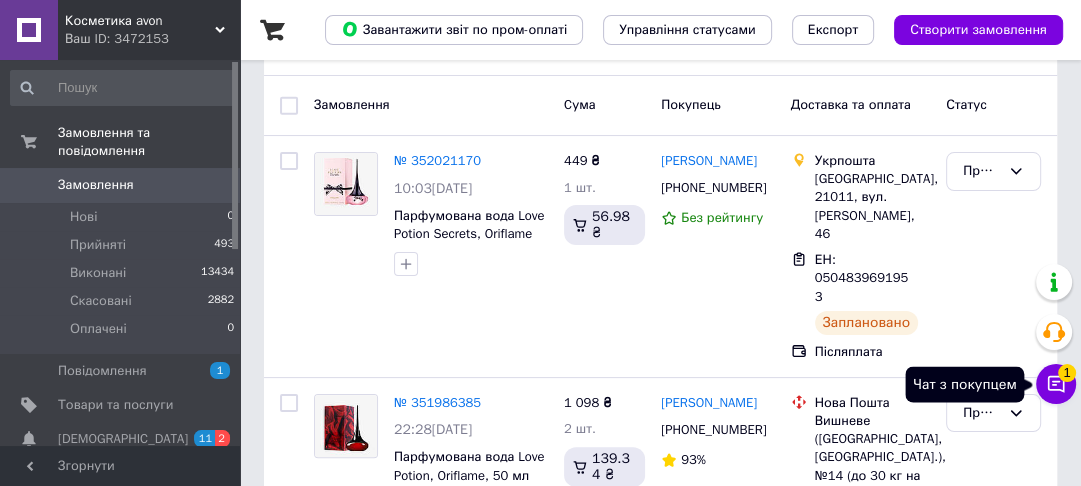 click 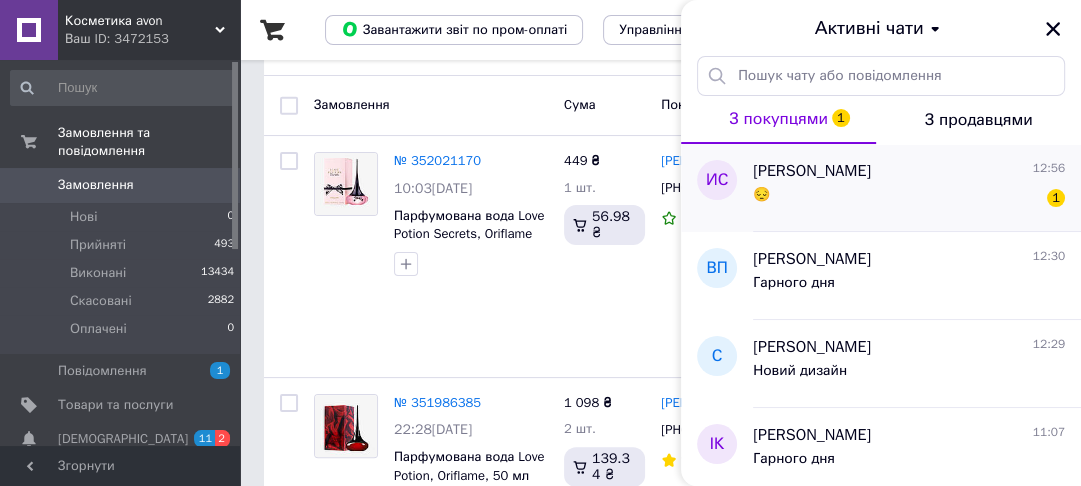 click on "[PERSON_NAME]" at bounding box center (812, 171) 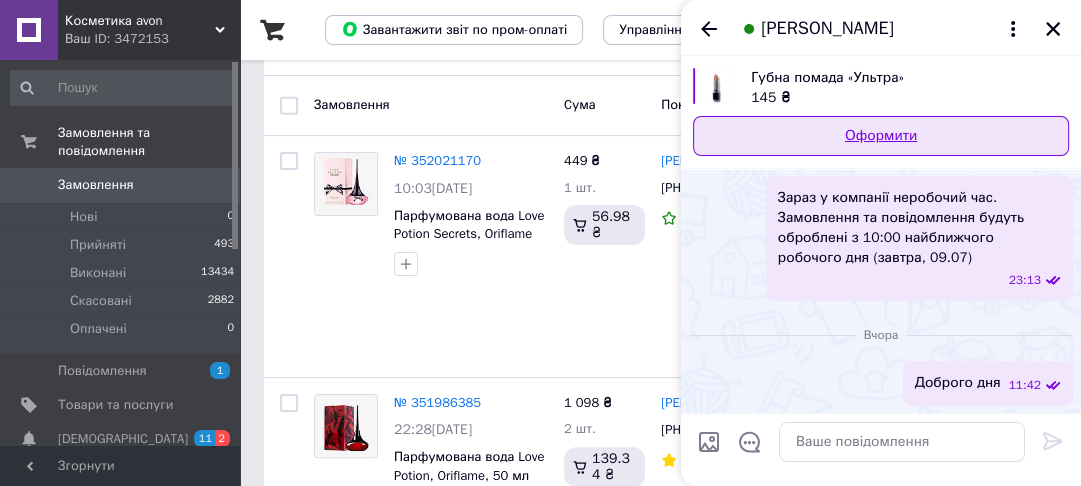 scroll, scrollTop: 162, scrollLeft: 0, axis: vertical 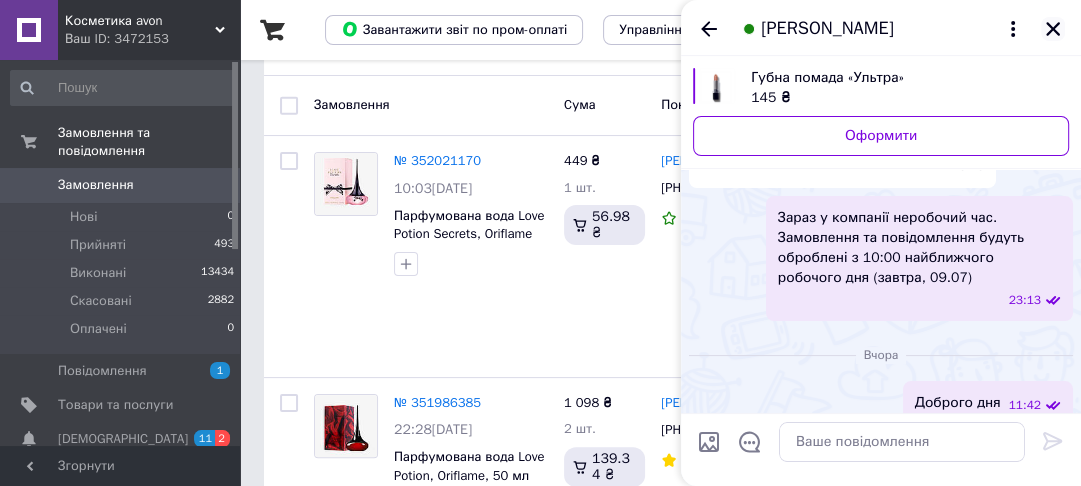 click 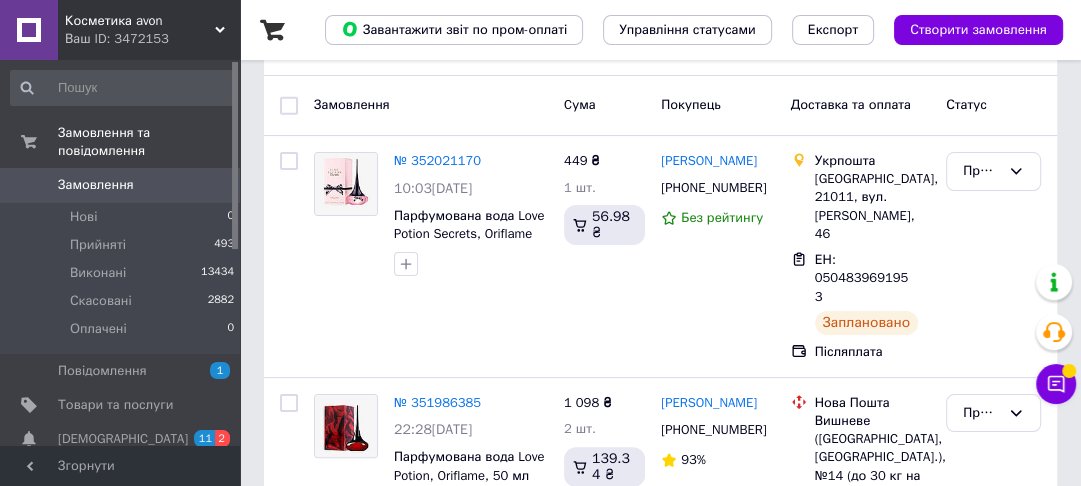 click on "Замовлення" at bounding box center [96, 185] 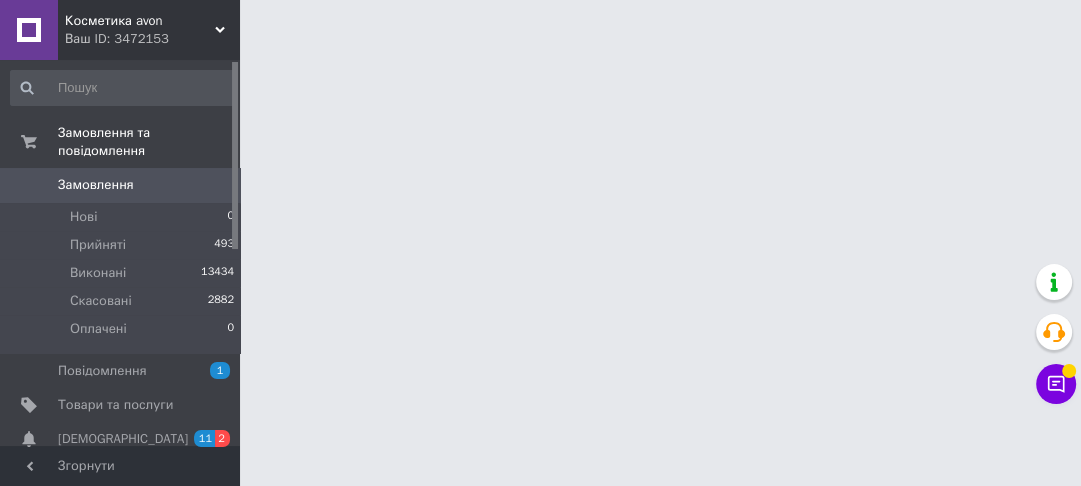 scroll, scrollTop: 0, scrollLeft: 0, axis: both 